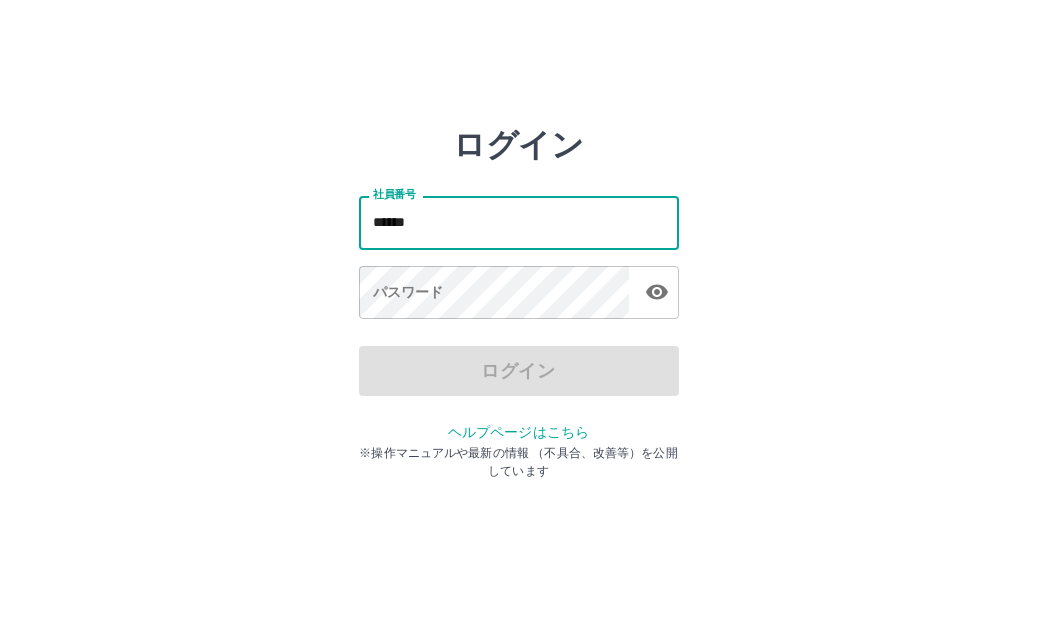 scroll, scrollTop: 0, scrollLeft: 0, axis: both 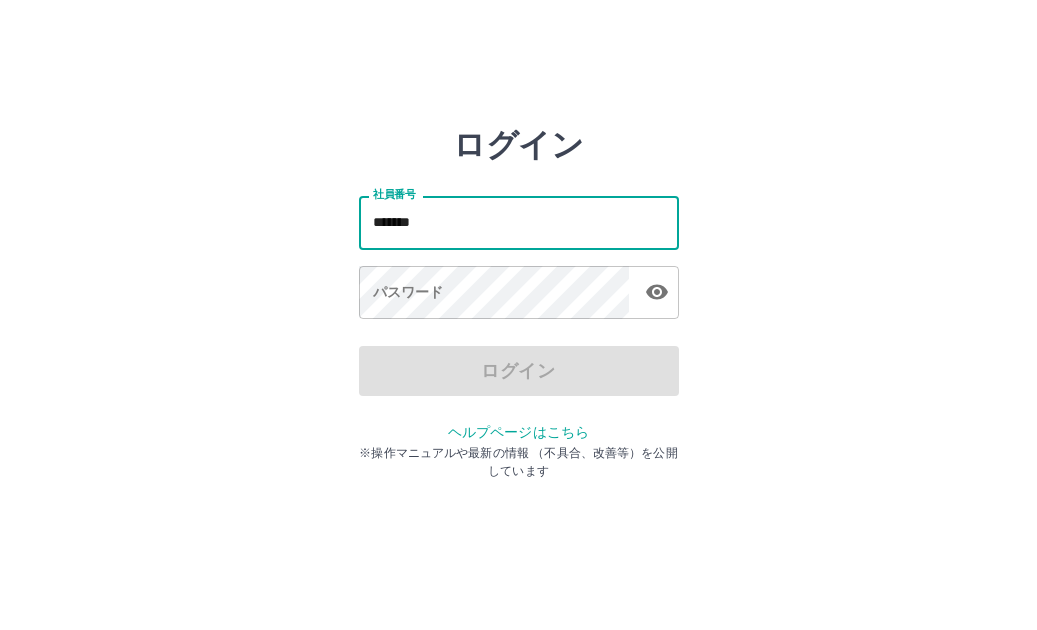 type on "*******" 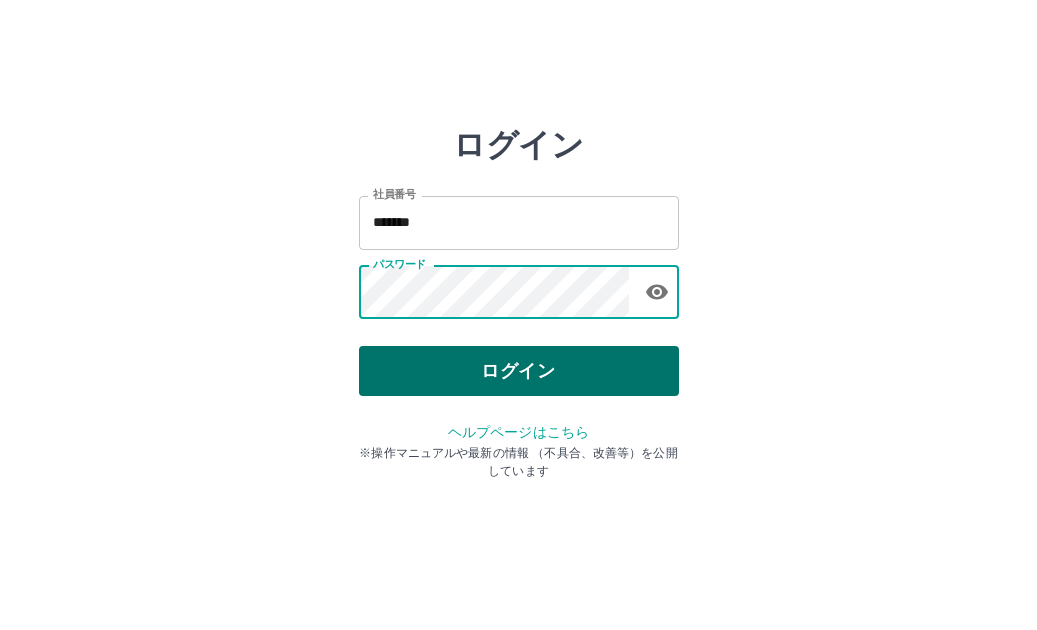 click on "ログイン" at bounding box center (519, 371) 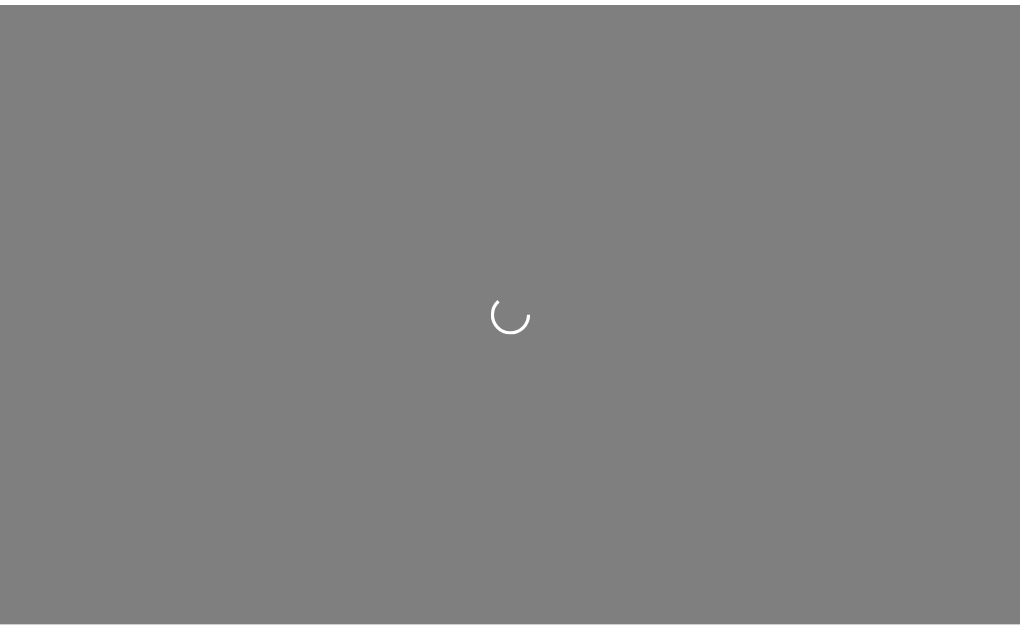 scroll, scrollTop: 0, scrollLeft: 0, axis: both 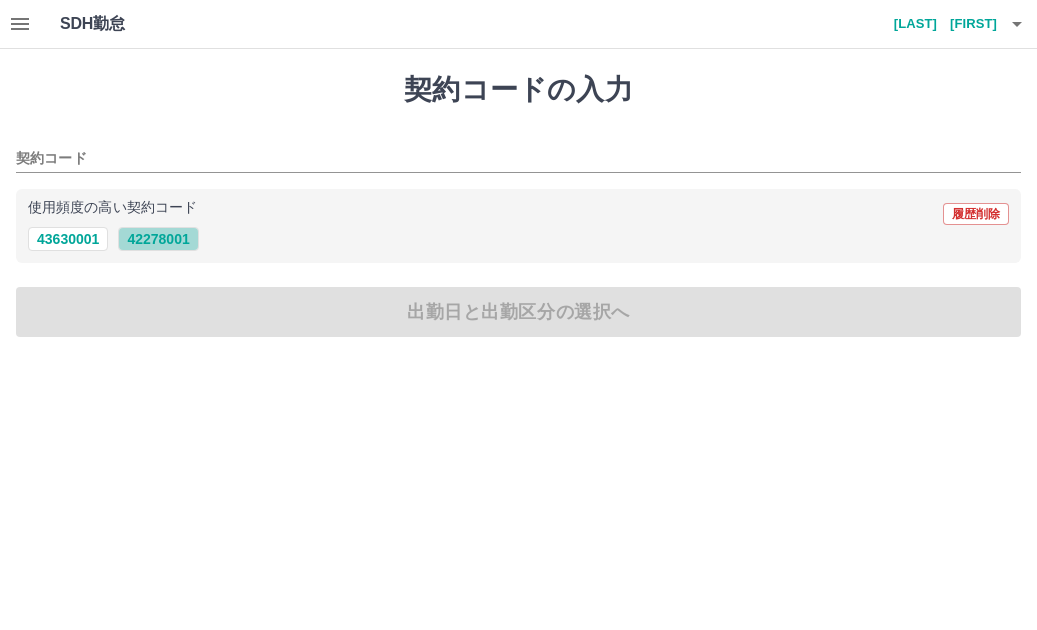 click on "42278001" at bounding box center (158, 239) 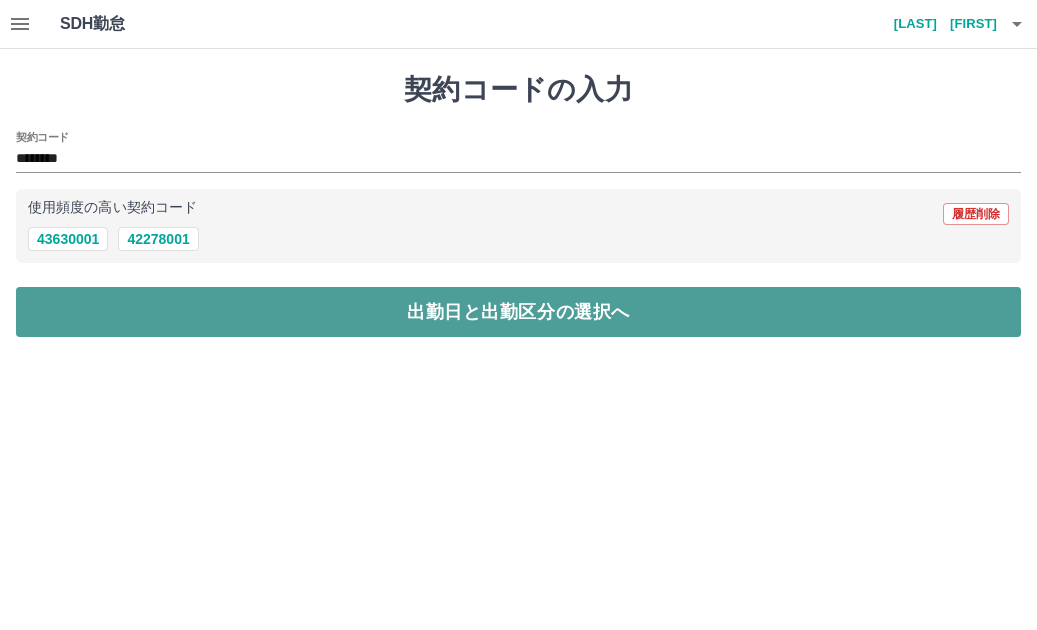 click on "出勤日と出勤区分の選択へ" at bounding box center (518, 312) 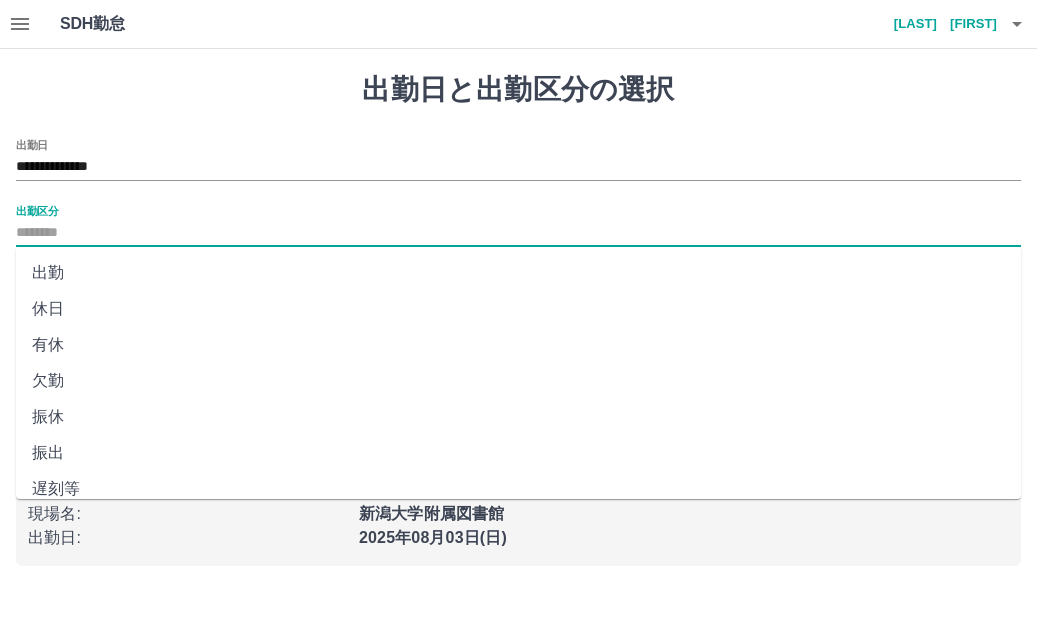 click on "出勤区分" at bounding box center (518, 233) 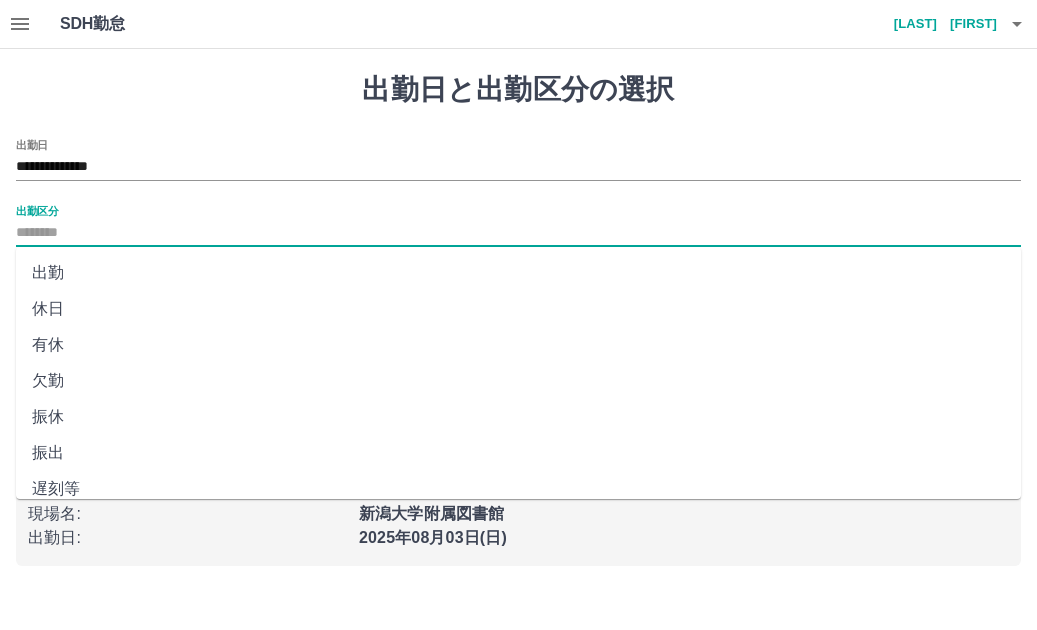 click on "出勤" at bounding box center (518, 273) 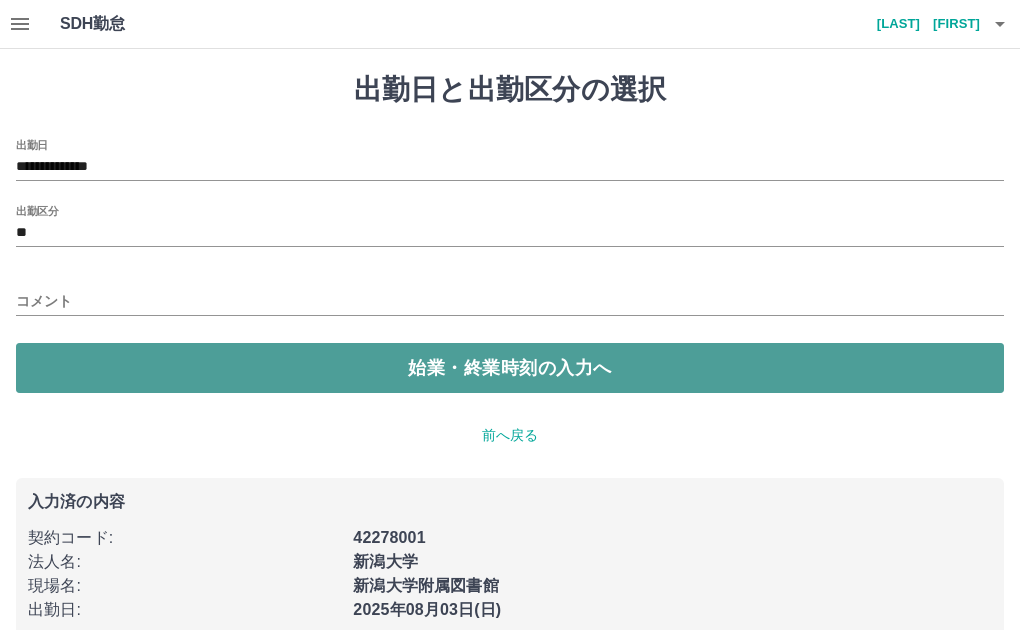 click on "始業・終業時刻の入力へ" at bounding box center (510, 368) 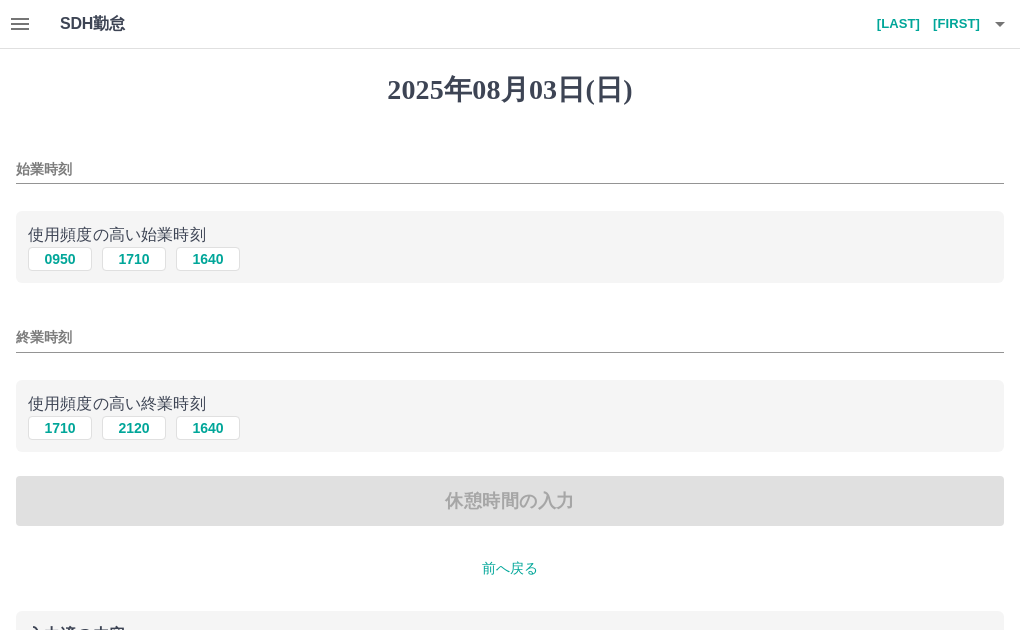 click on "始業時刻" at bounding box center (510, 169) 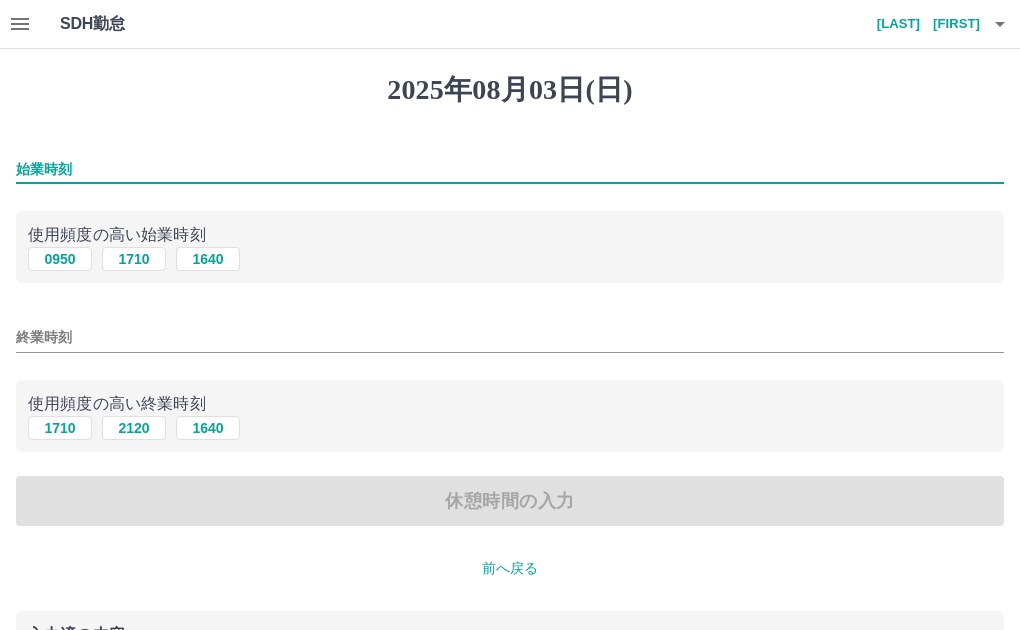 type on "****" 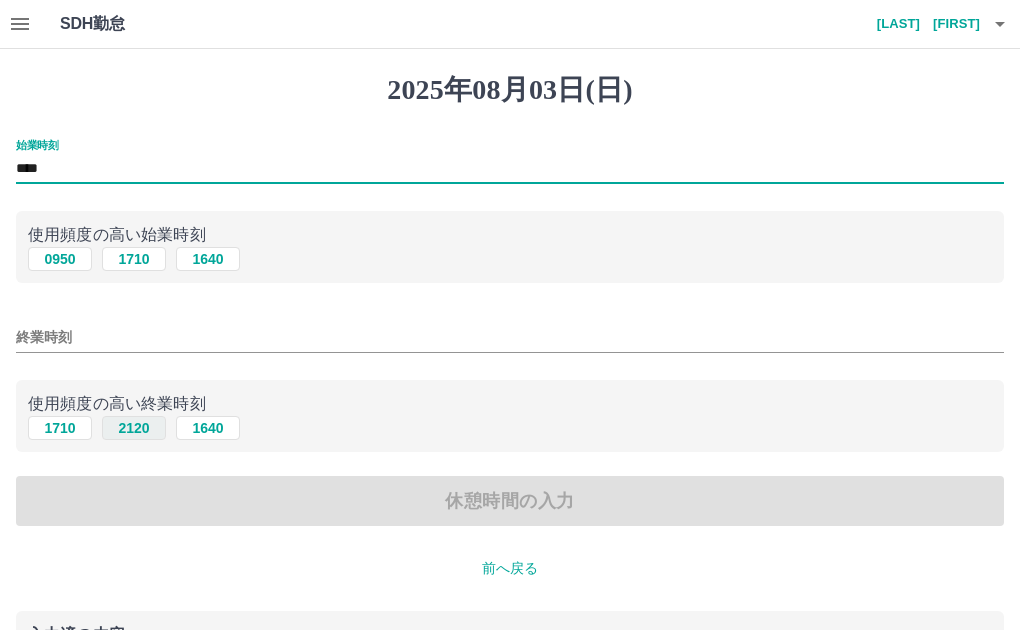 click on "2120" at bounding box center [134, 428] 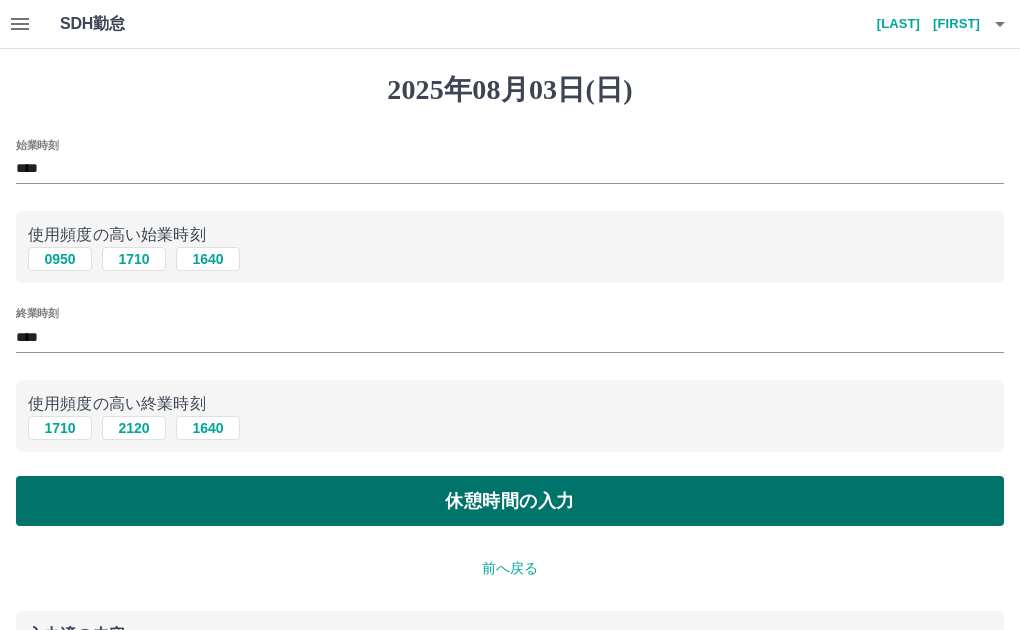 click on "休憩時間の入力" at bounding box center [510, 501] 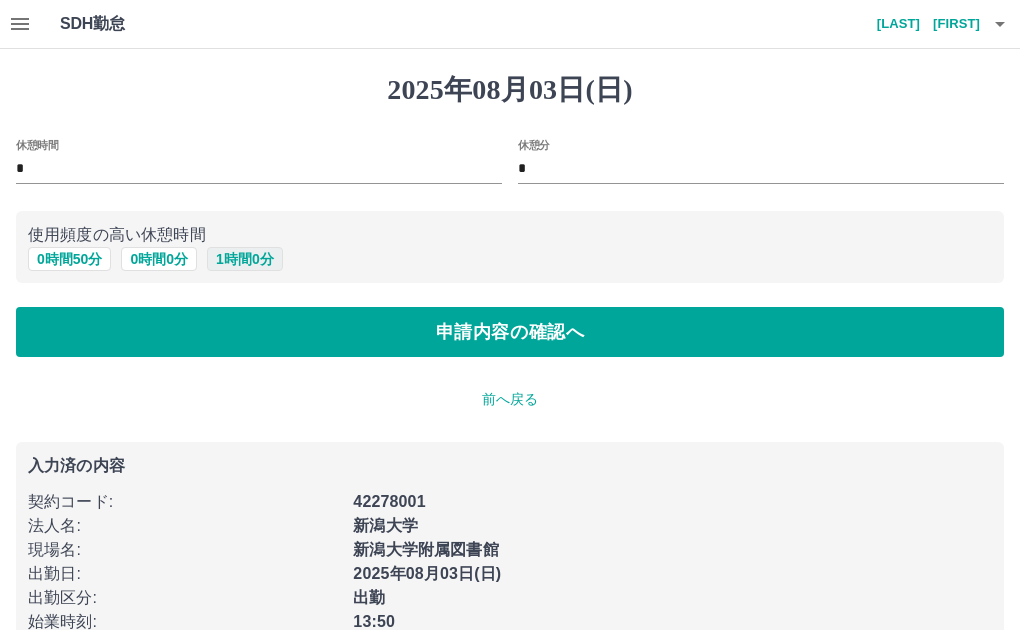 click on "1 時間 0 分" at bounding box center [245, 259] 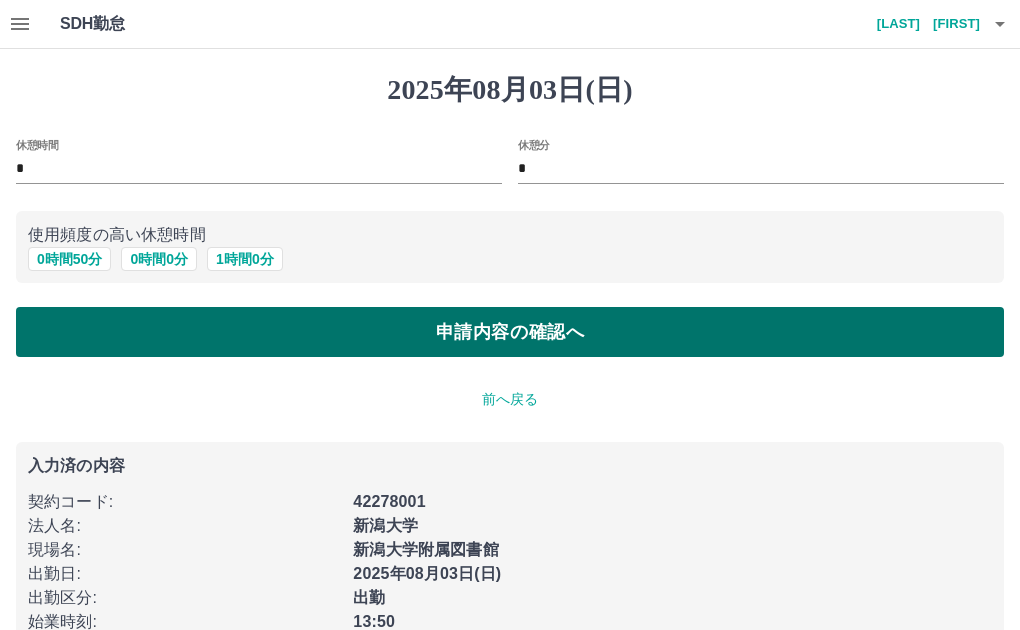 click on "申請内容の確認へ" at bounding box center (510, 332) 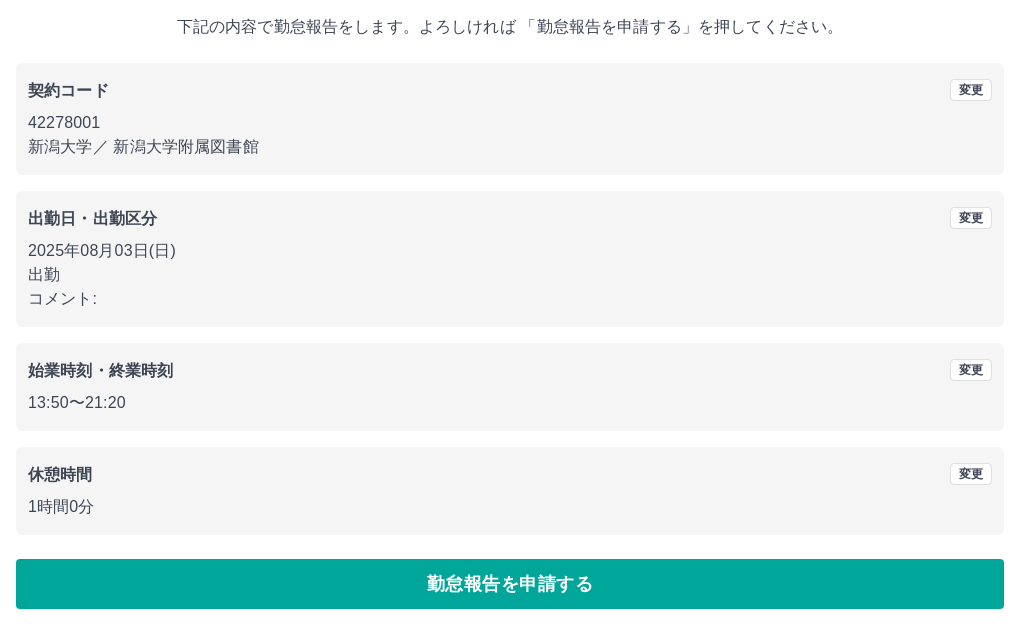 scroll, scrollTop: 119, scrollLeft: 0, axis: vertical 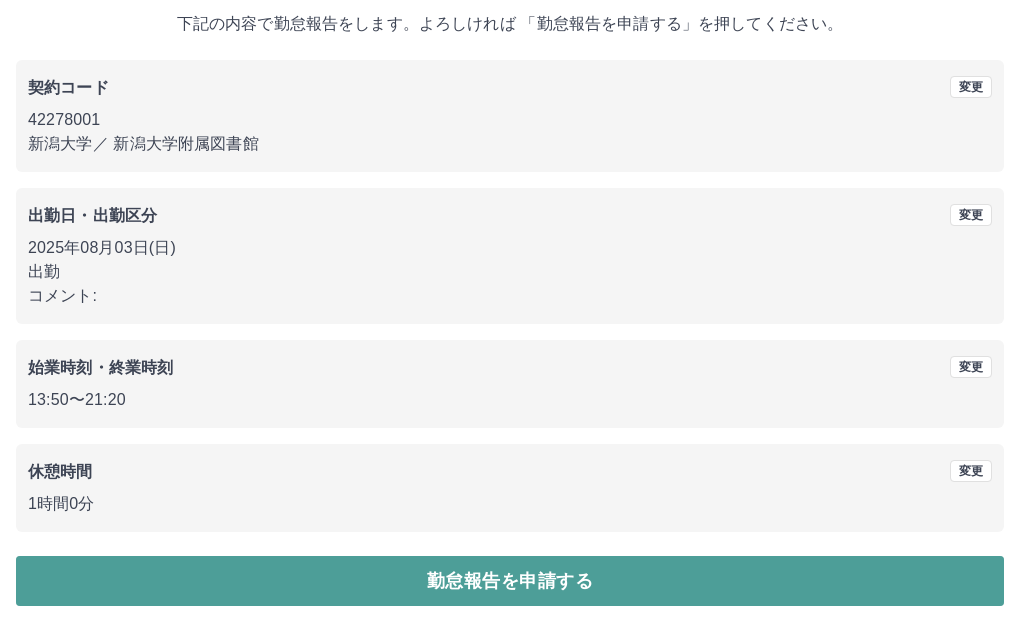 click on "勤怠報告を申請する" at bounding box center [510, 581] 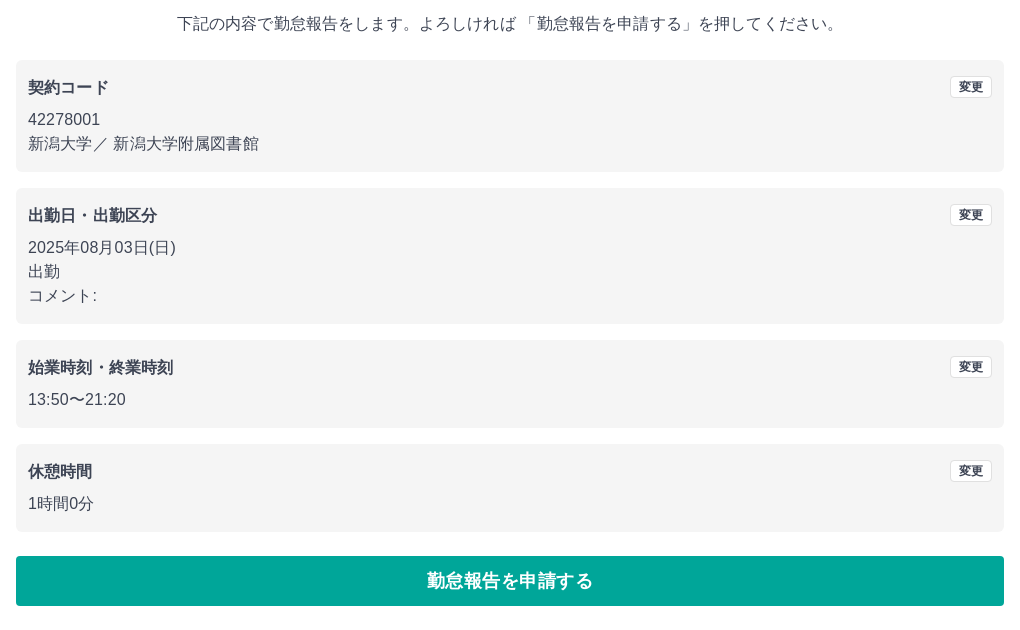 scroll, scrollTop: 0, scrollLeft: 0, axis: both 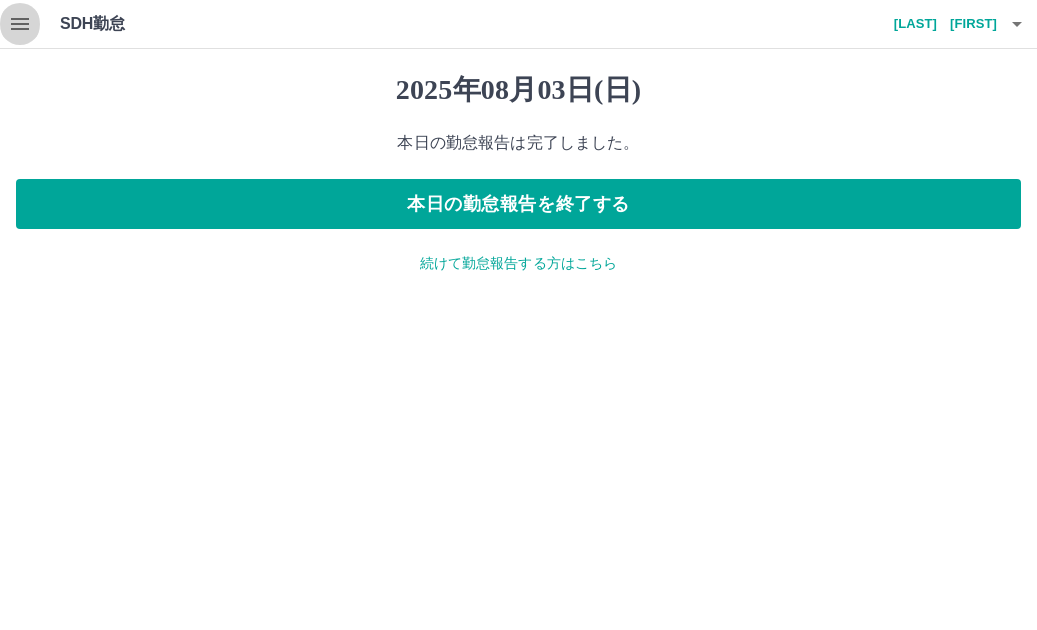 click 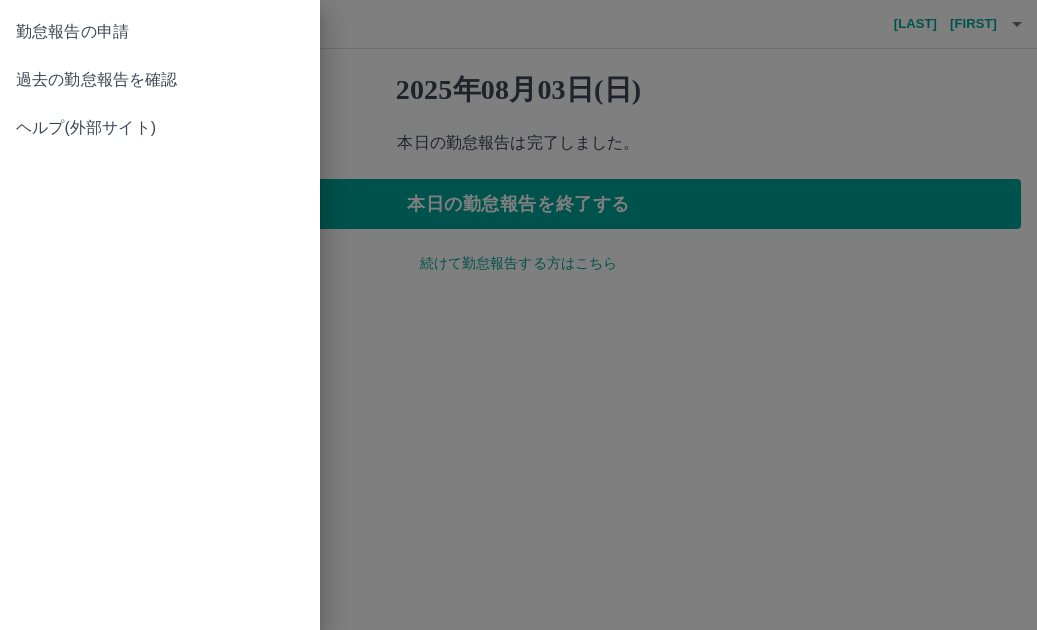 click on "過去の勤怠報告を確認" at bounding box center (160, 80) 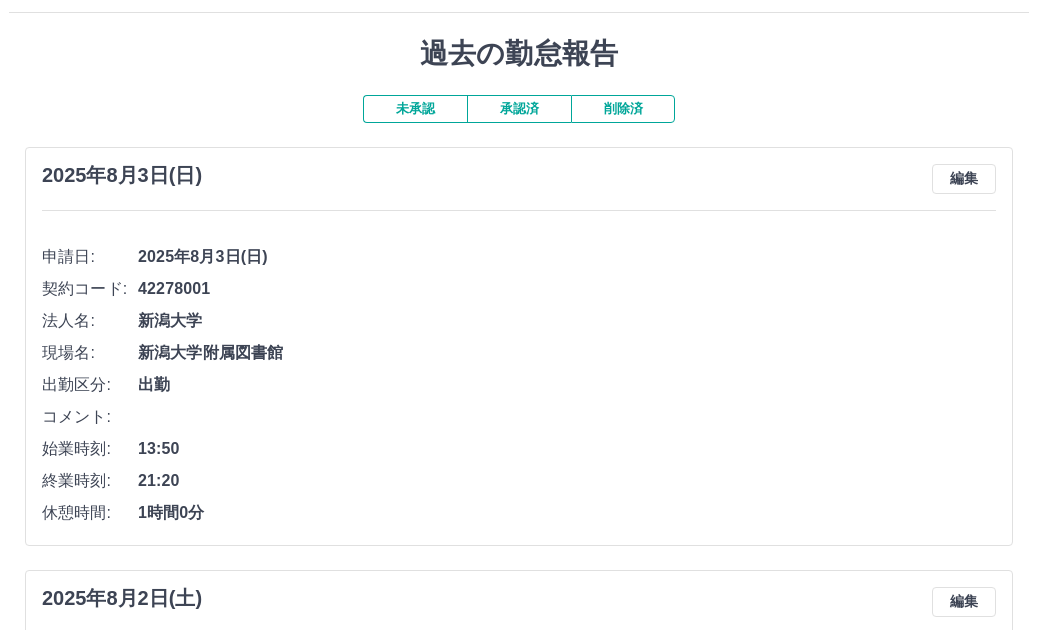 scroll, scrollTop: 0, scrollLeft: 0, axis: both 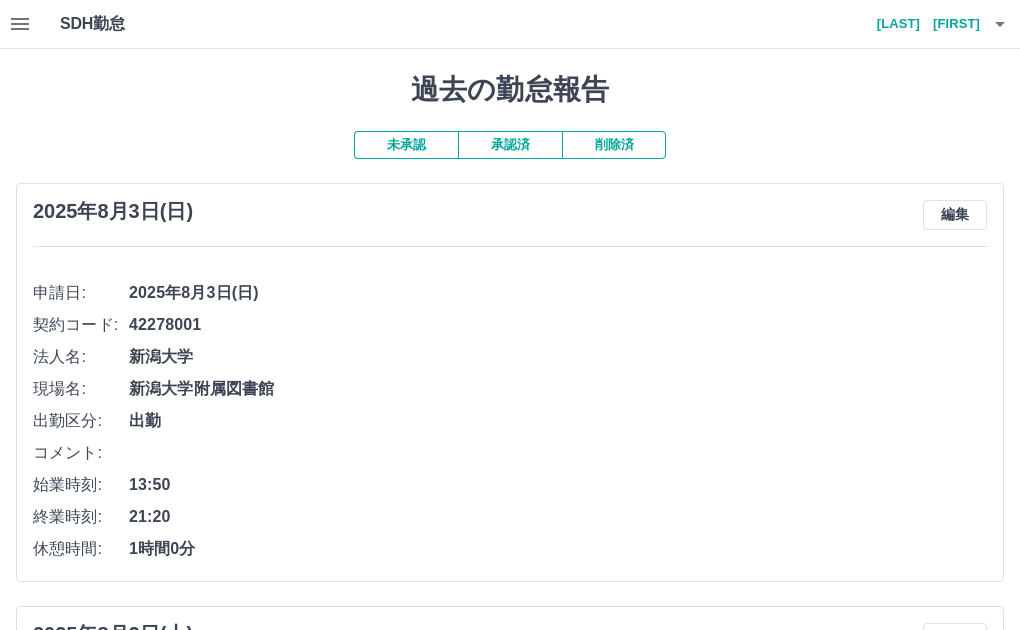 click on "田辺　英里" at bounding box center (920, 24) 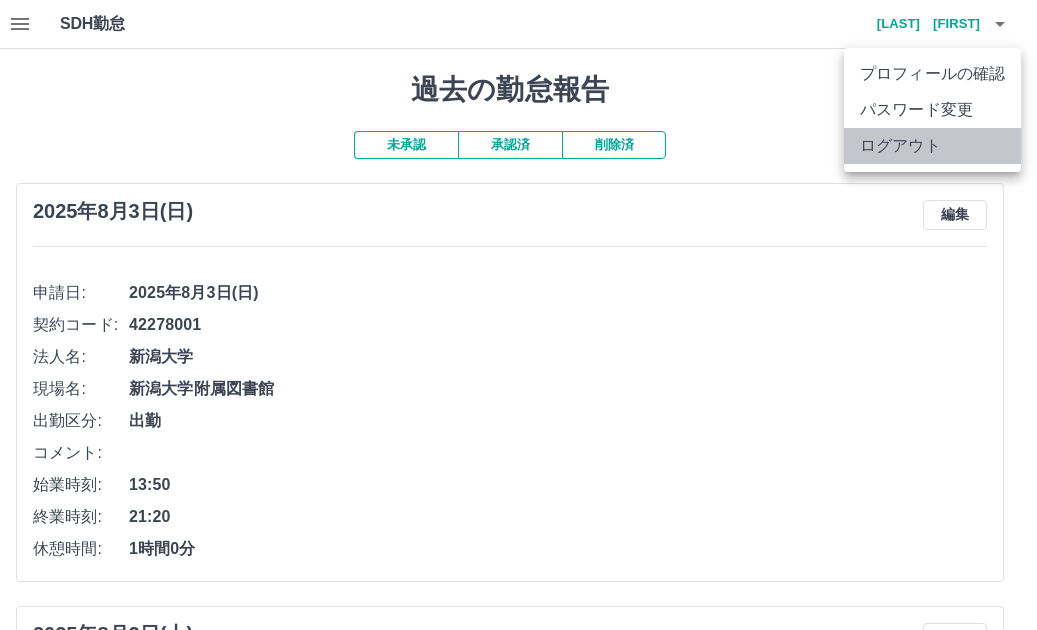 click on "ログアウト" at bounding box center [932, 146] 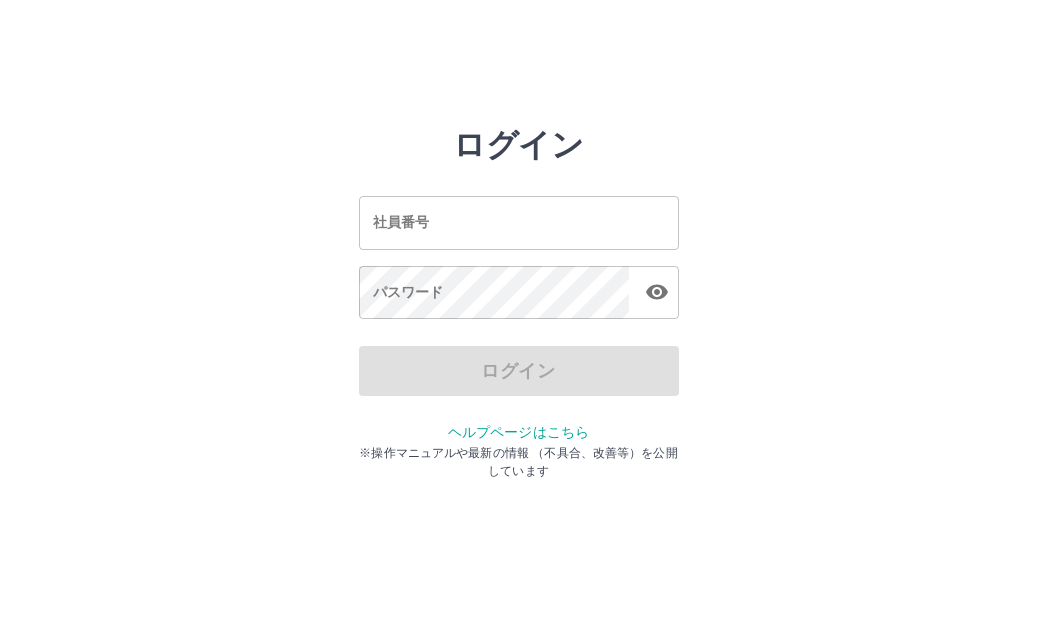 scroll, scrollTop: 0, scrollLeft: 0, axis: both 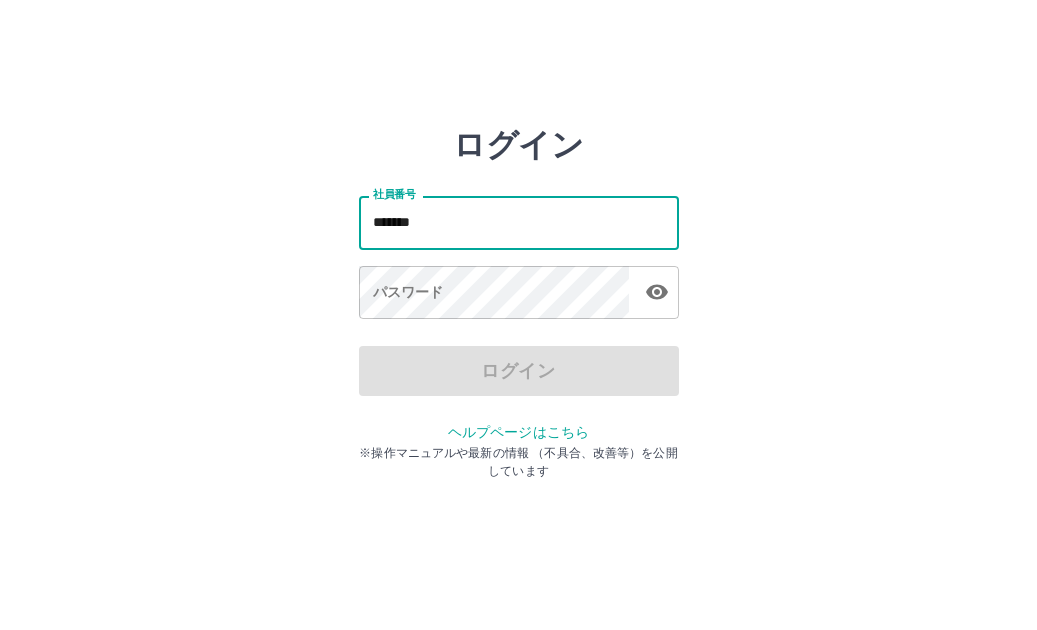 type on "*******" 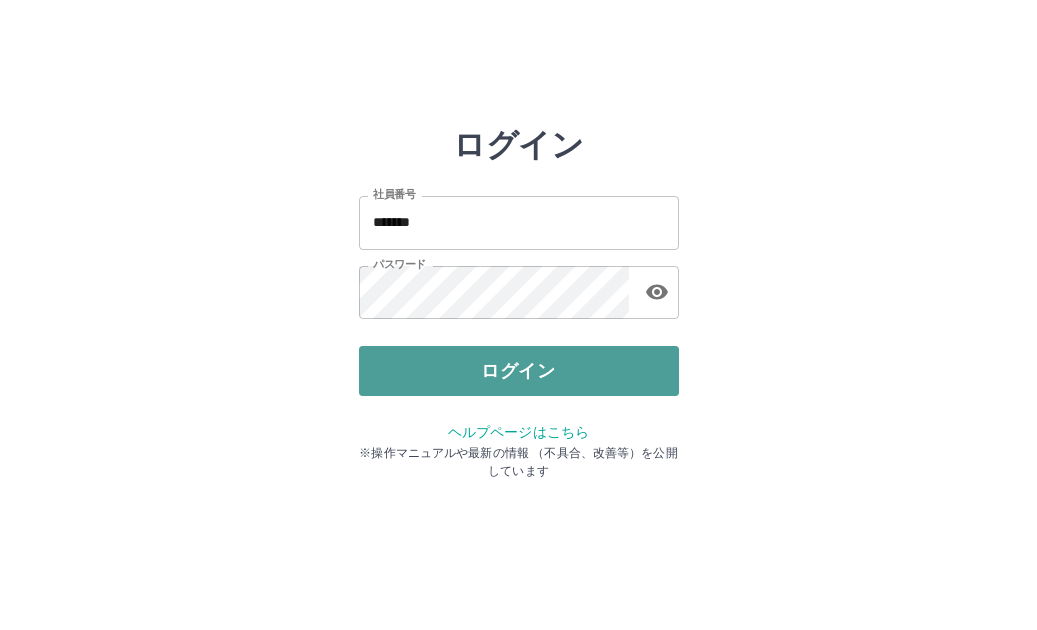 click on "ログイン" at bounding box center (519, 371) 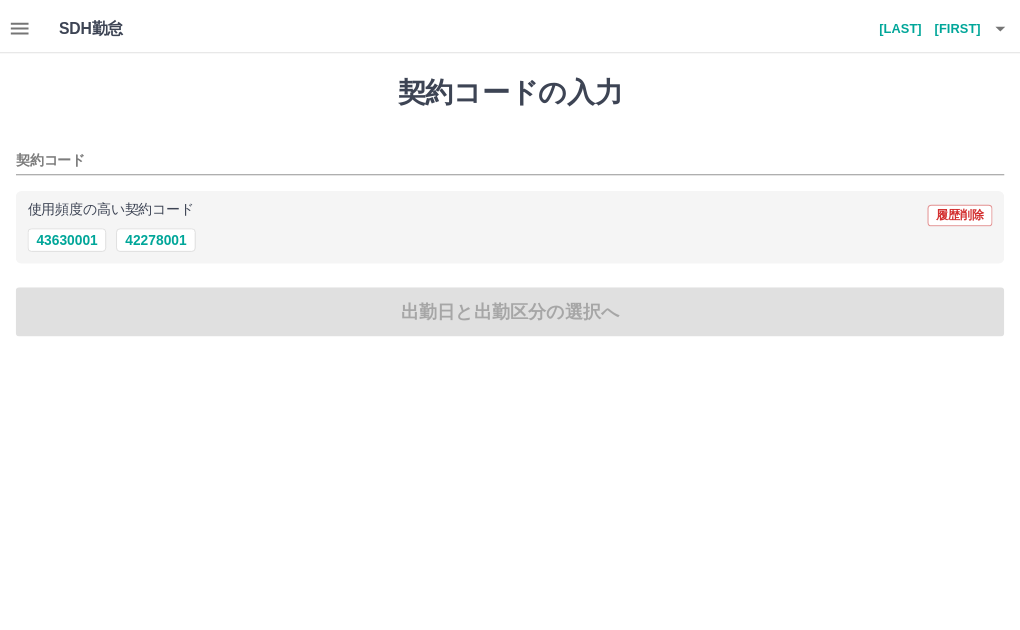scroll, scrollTop: 0, scrollLeft: 0, axis: both 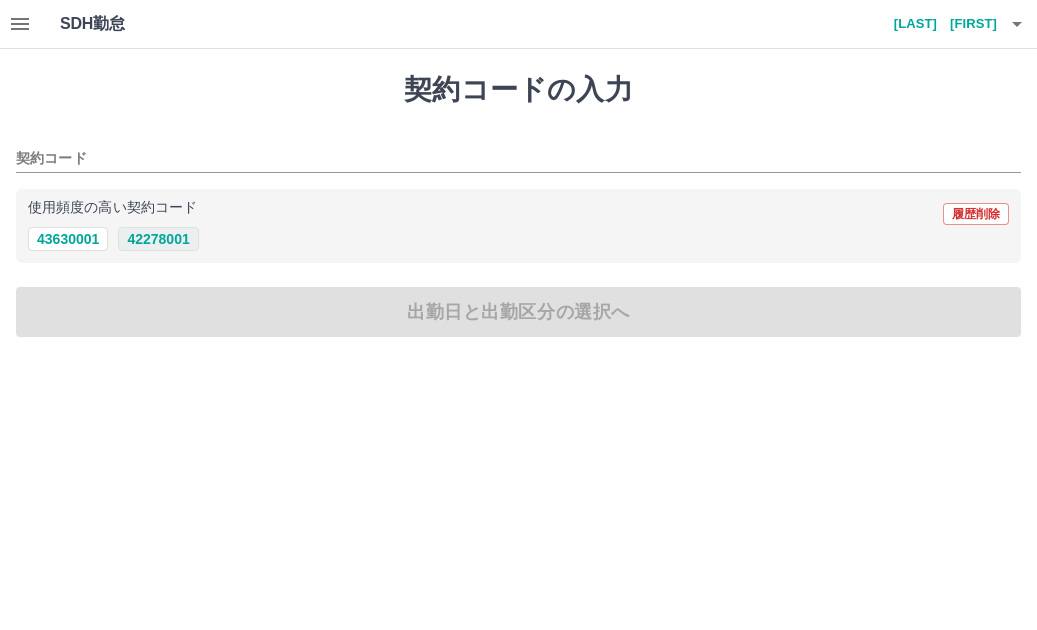 click on "42278001" at bounding box center [158, 239] 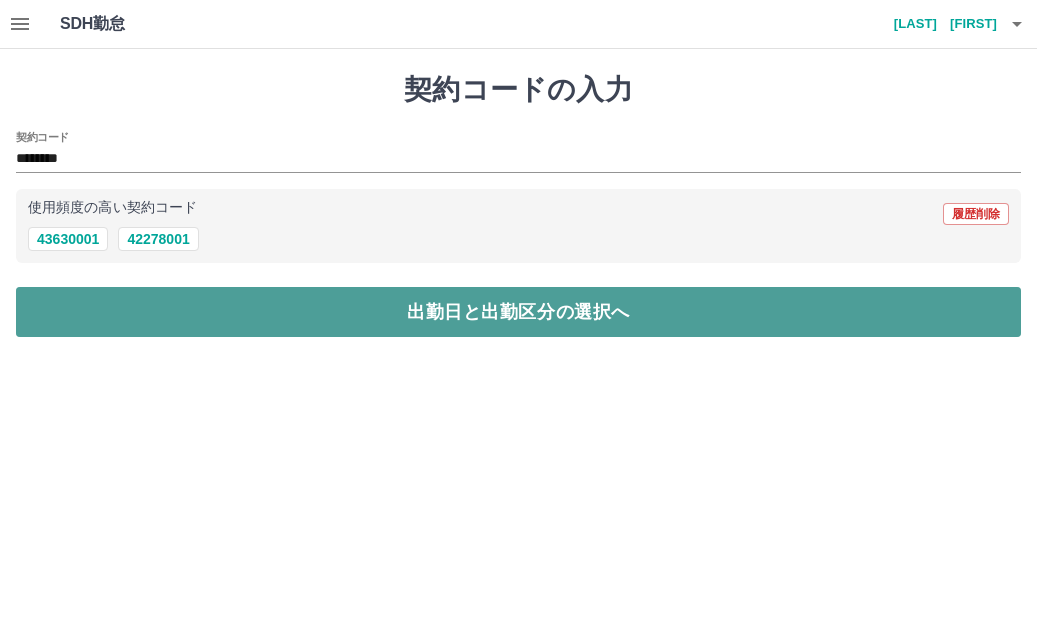 click on "出勤日と出勤区分の選択へ" at bounding box center [518, 312] 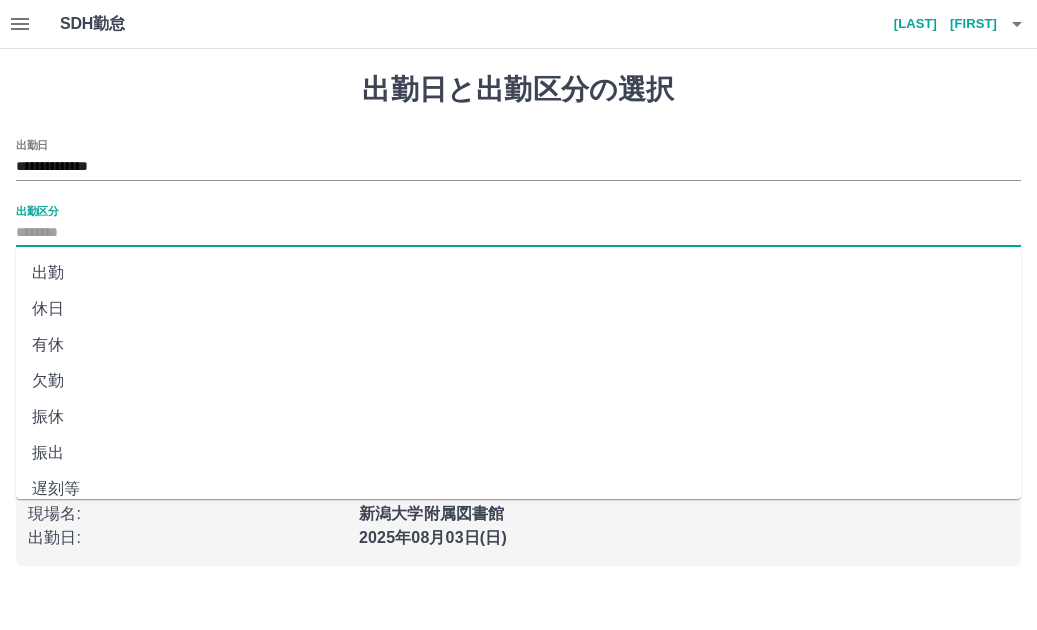 click on "出勤区分" at bounding box center (518, 233) 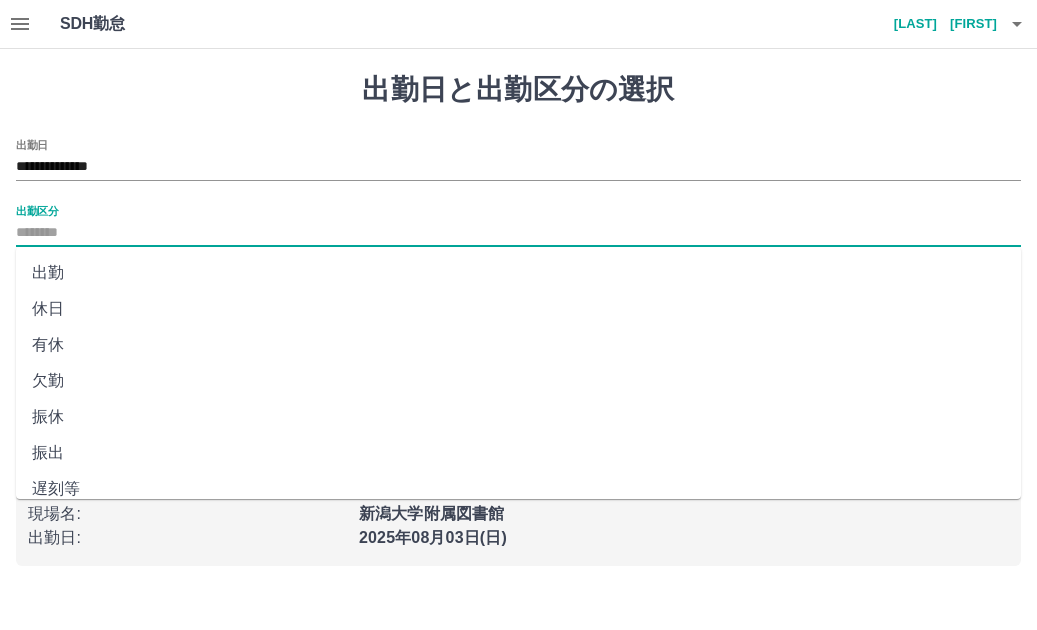 click on "出勤" at bounding box center [518, 273] 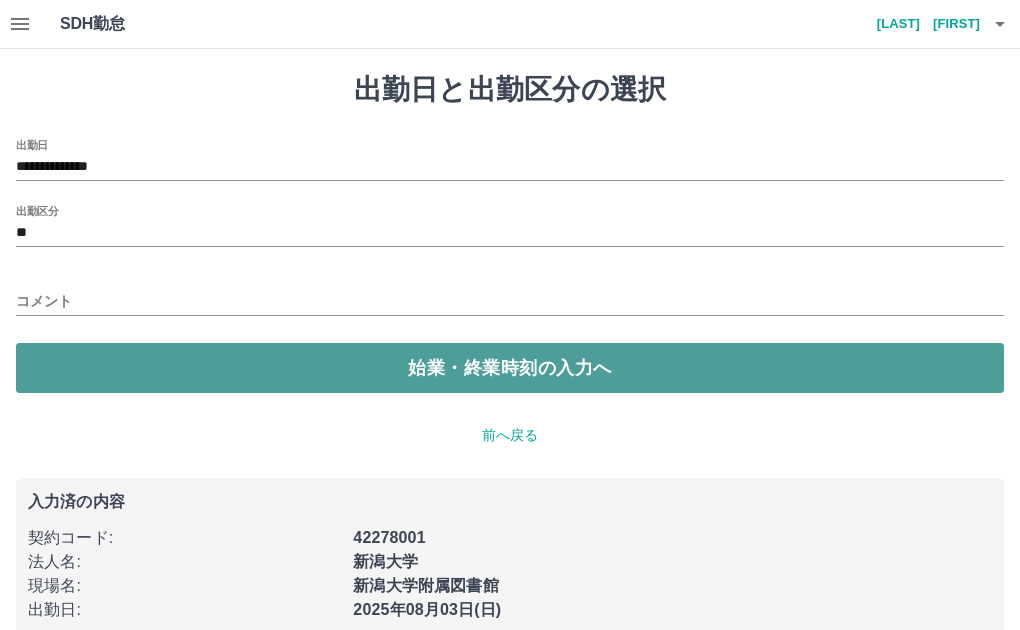 click on "始業・終業時刻の入力へ" at bounding box center (510, 368) 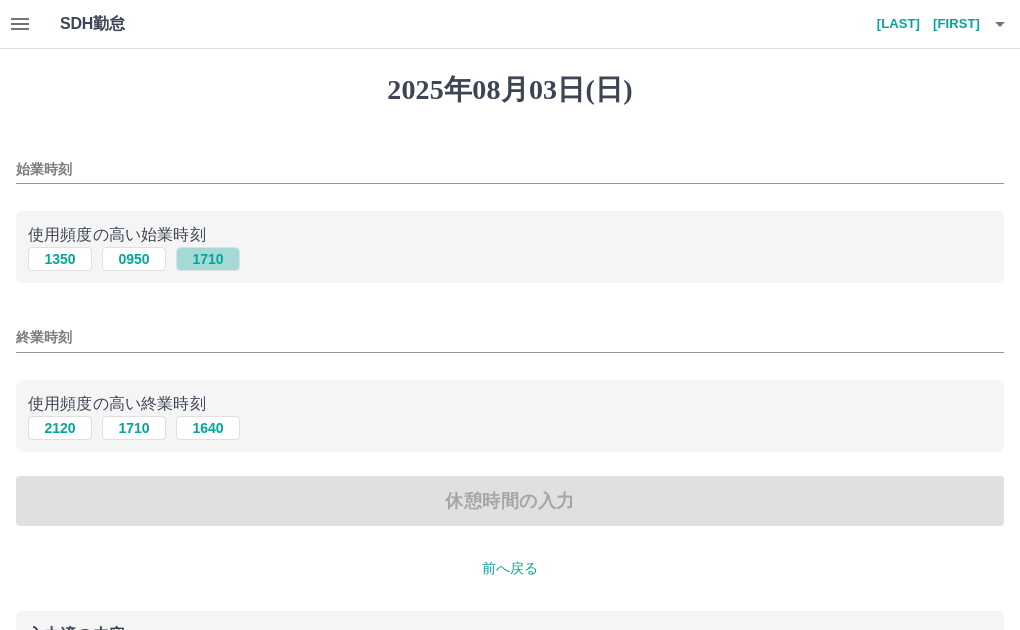 click on "1710" at bounding box center (208, 259) 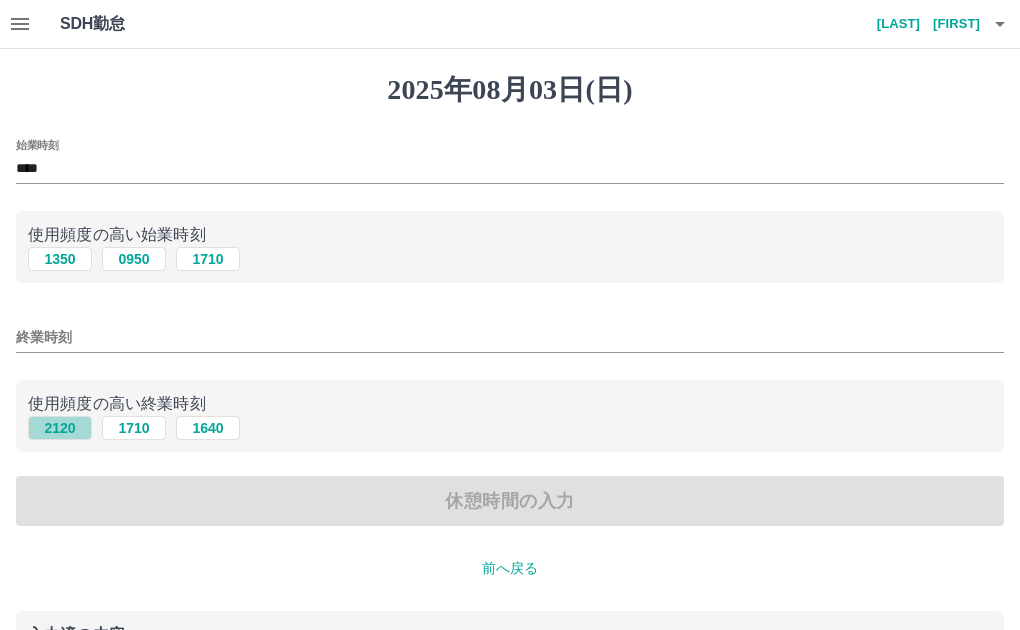 click on "2120" at bounding box center [60, 428] 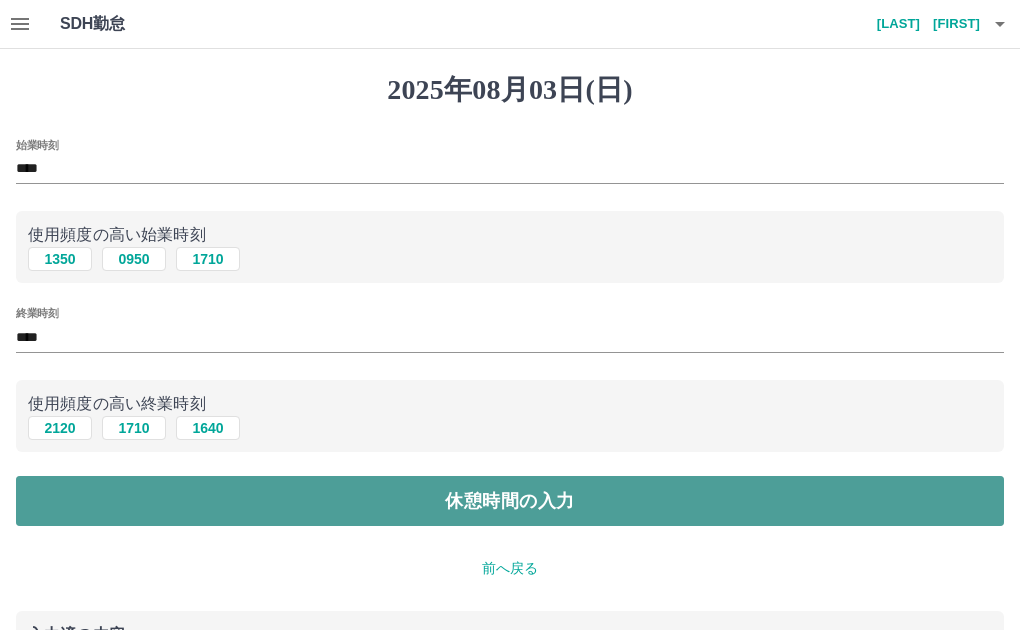 click on "休憩時間の入力" at bounding box center (510, 501) 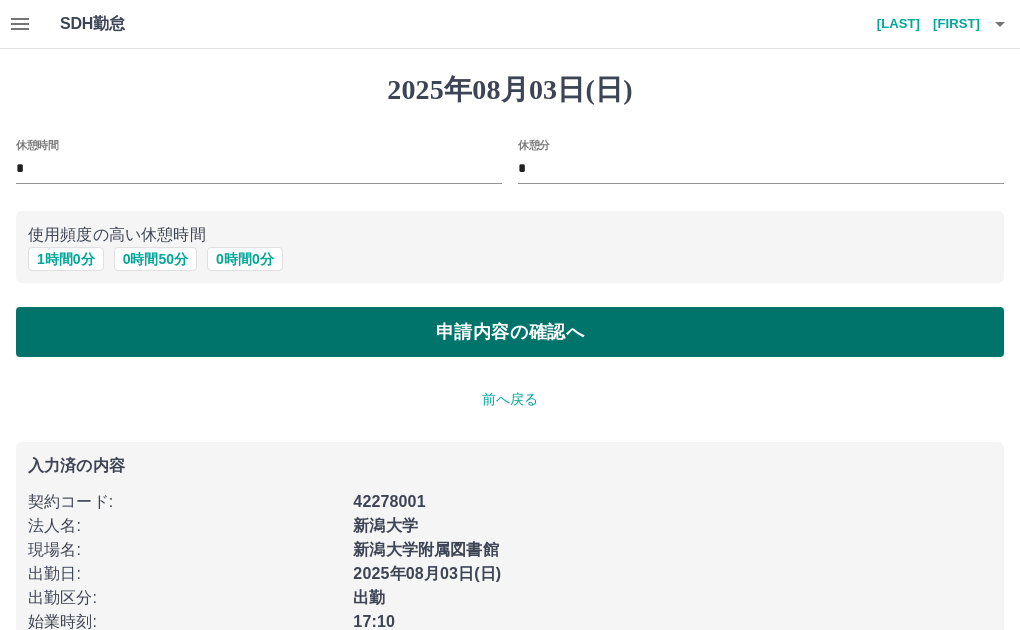 click on "申請内容の確認へ" at bounding box center (510, 332) 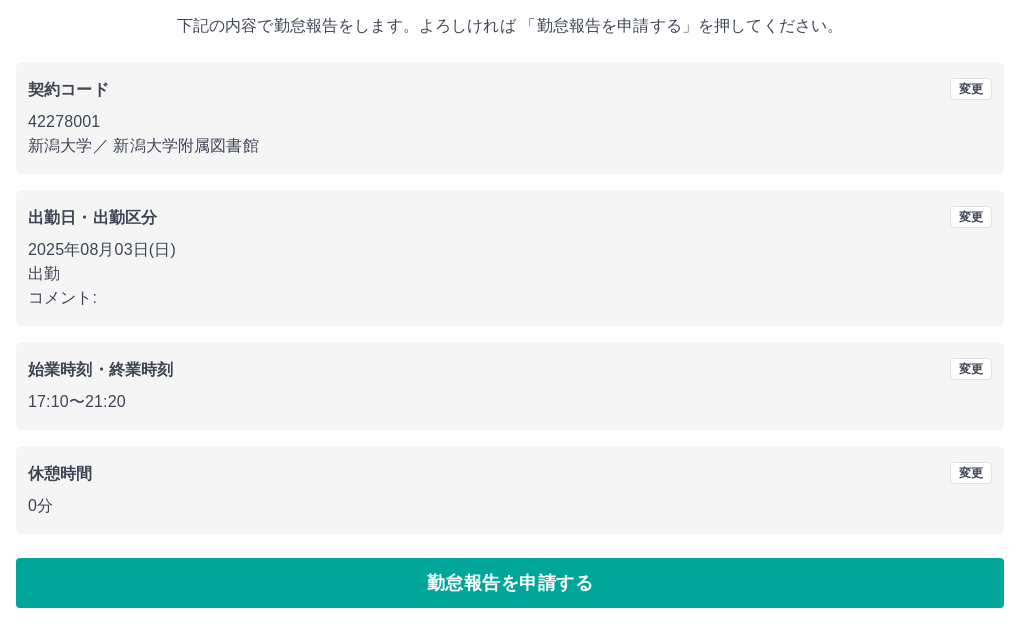 scroll, scrollTop: 119, scrollLeft: 0, axis: vertical 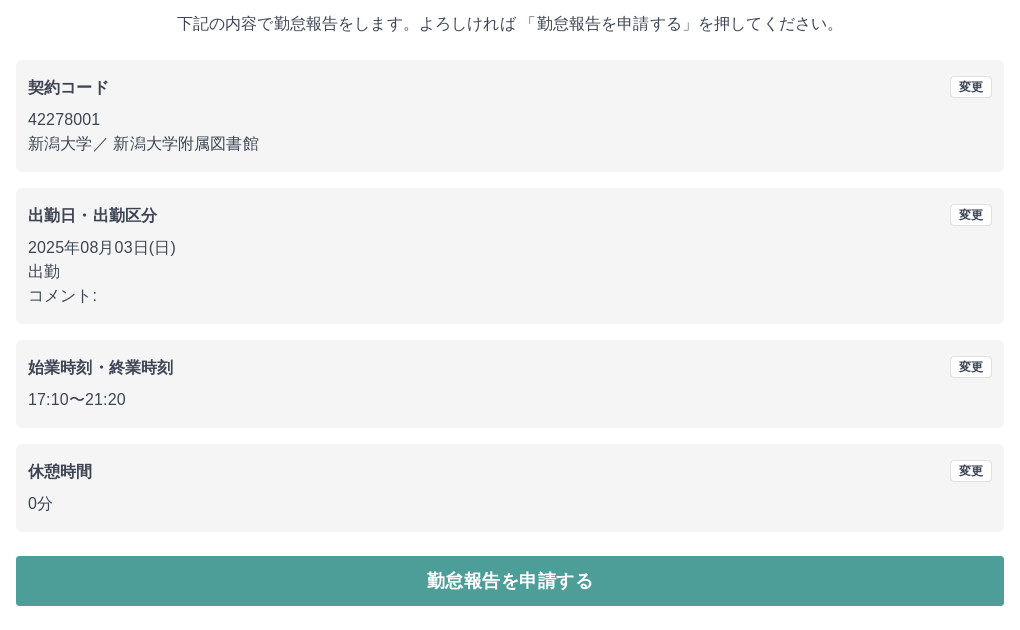 click on "勤怠報告を申請する" at bounding box center [510, 581] 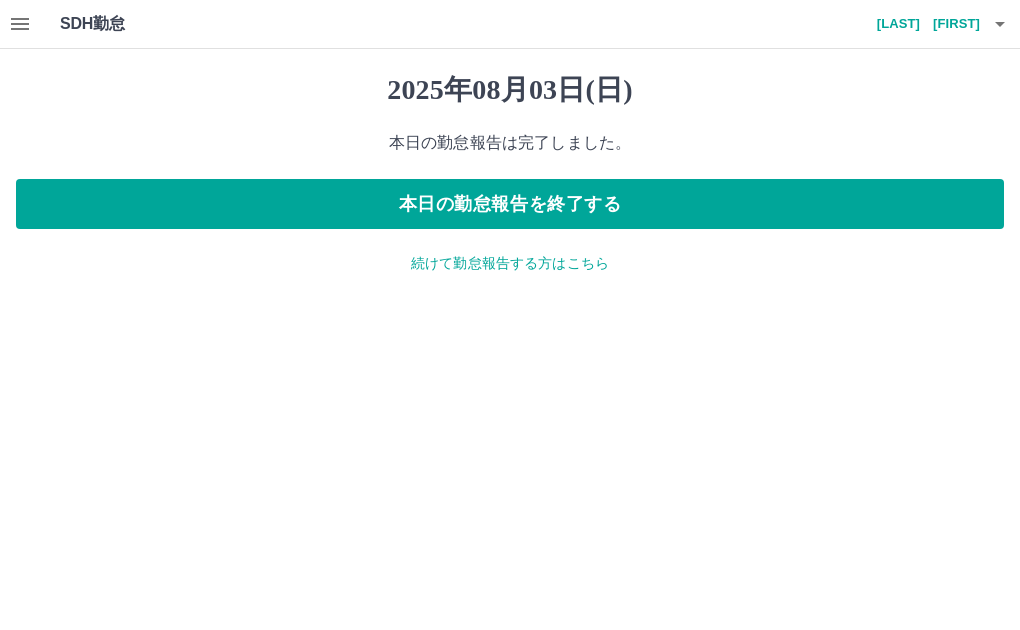 scroll, scrollTop: 0, scrollLeft: 0, axis: both 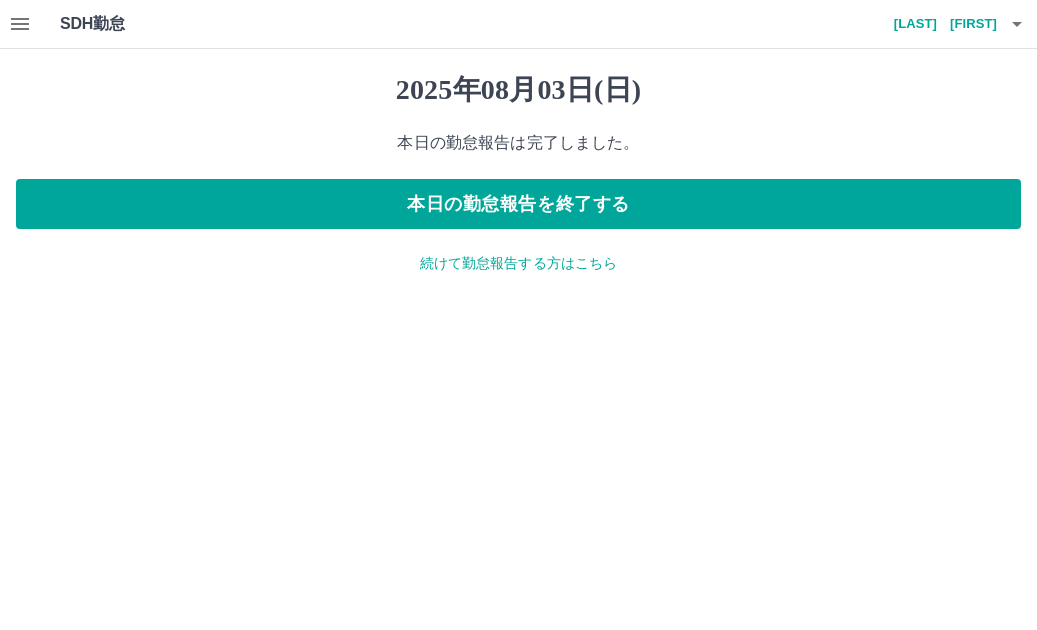 click 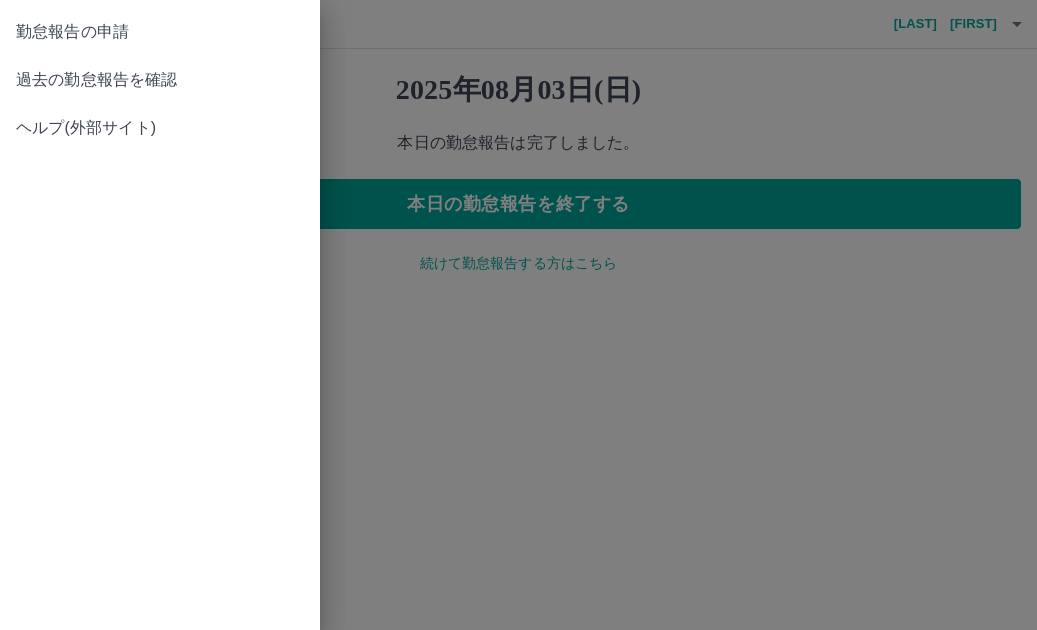 click on "過去の勤怠報告を確認" at bounding box center [160, 80] 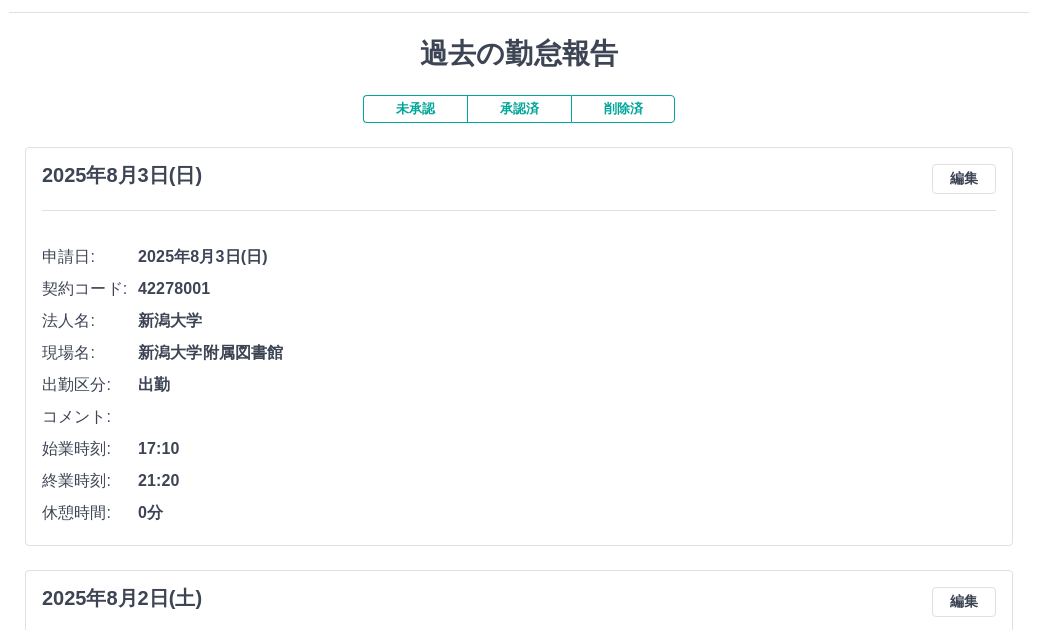 scroll, scrollTop: 0, scrollLeft: 0, axis: both 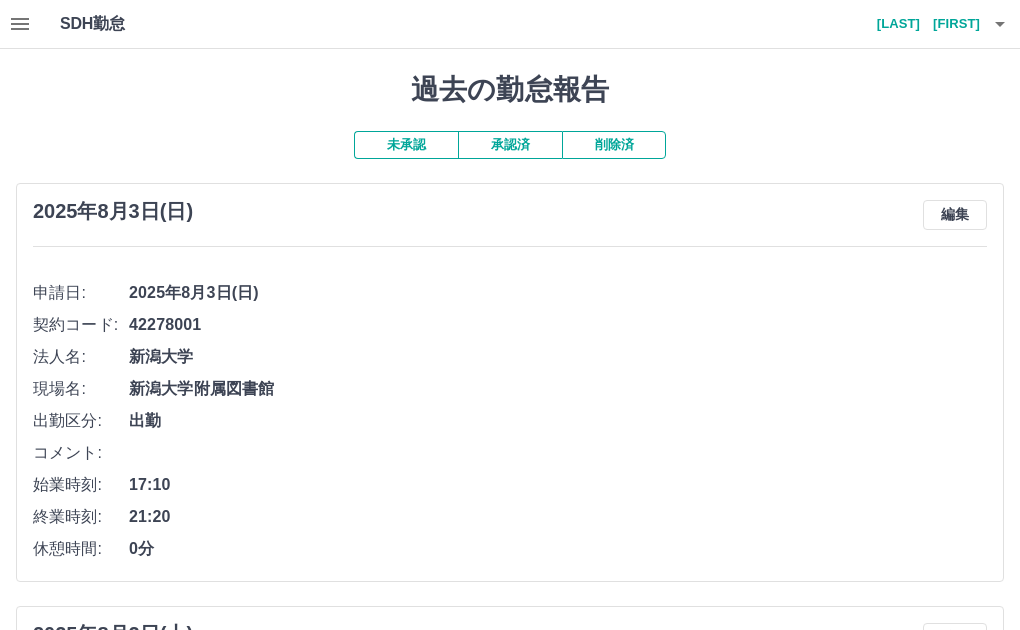 click on "本間　真理子" at bounding box center [920, 24] 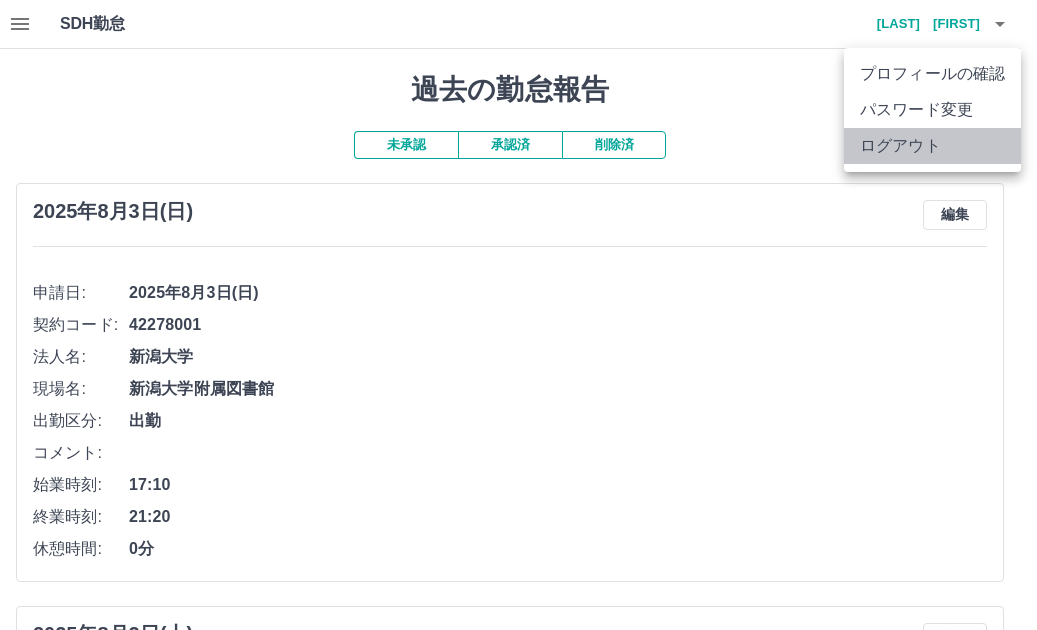 click on "ログアウト" at bounding box center [932, 146] 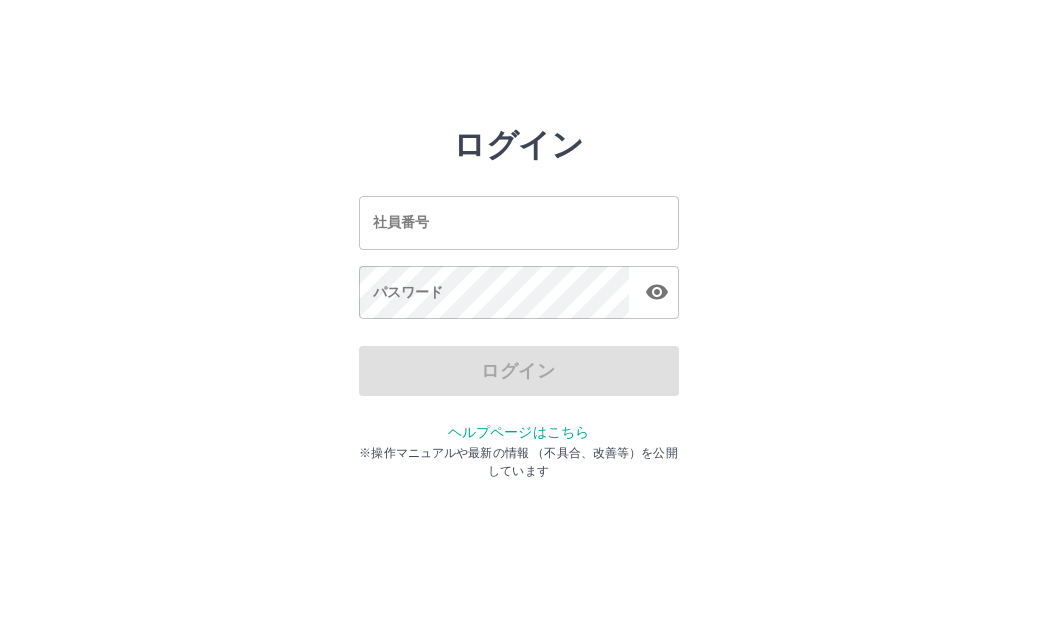 scroll, scrollTop: 0, scrollLeft: 0, axis: both 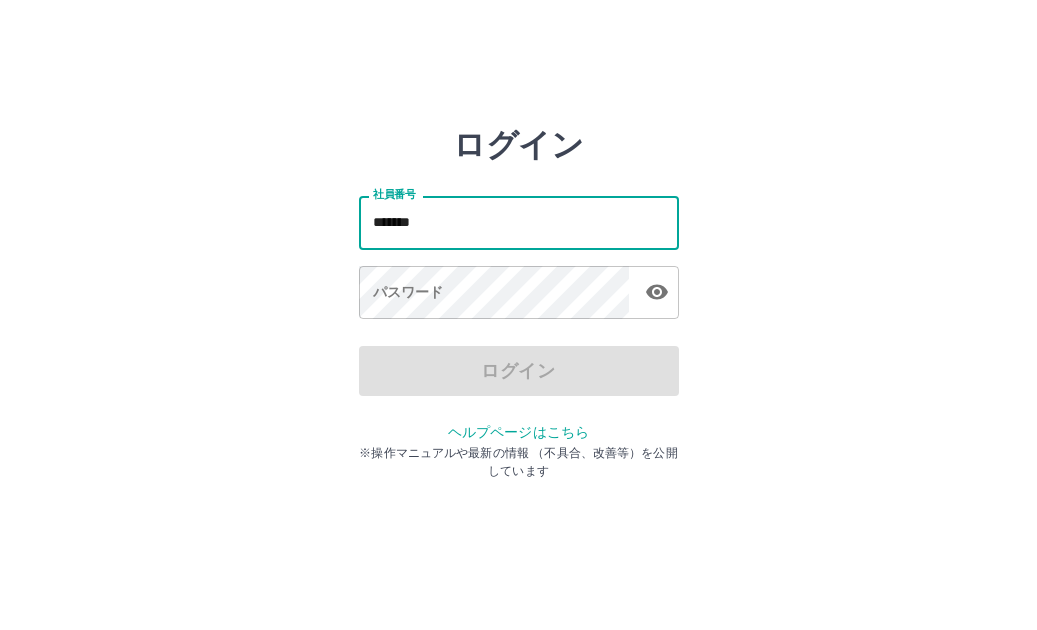 type on "*******" 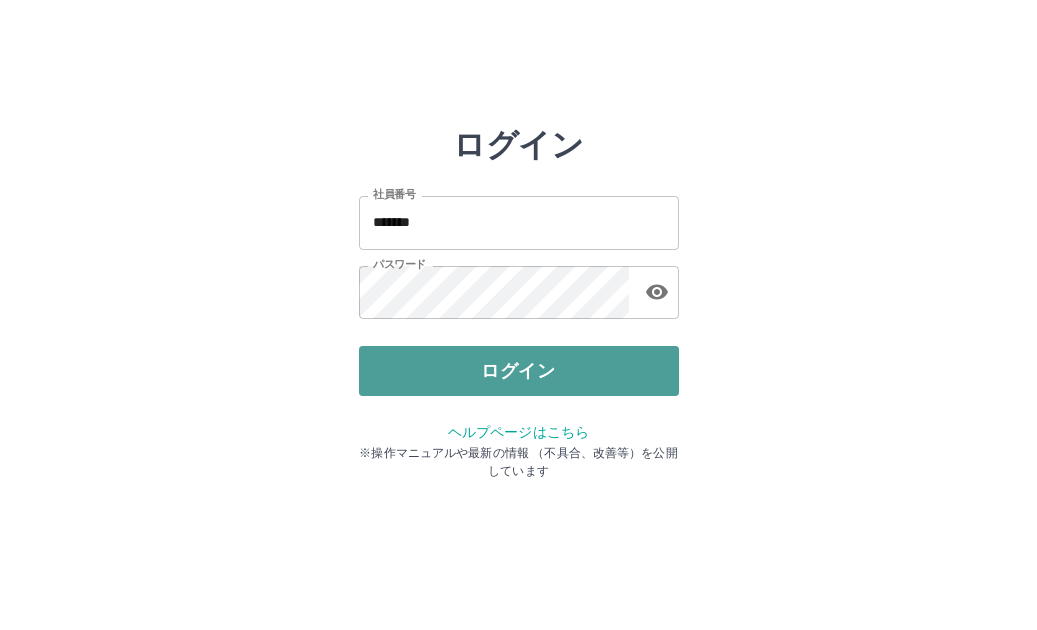 click on "ログイン" at bounding box center (519, 371) 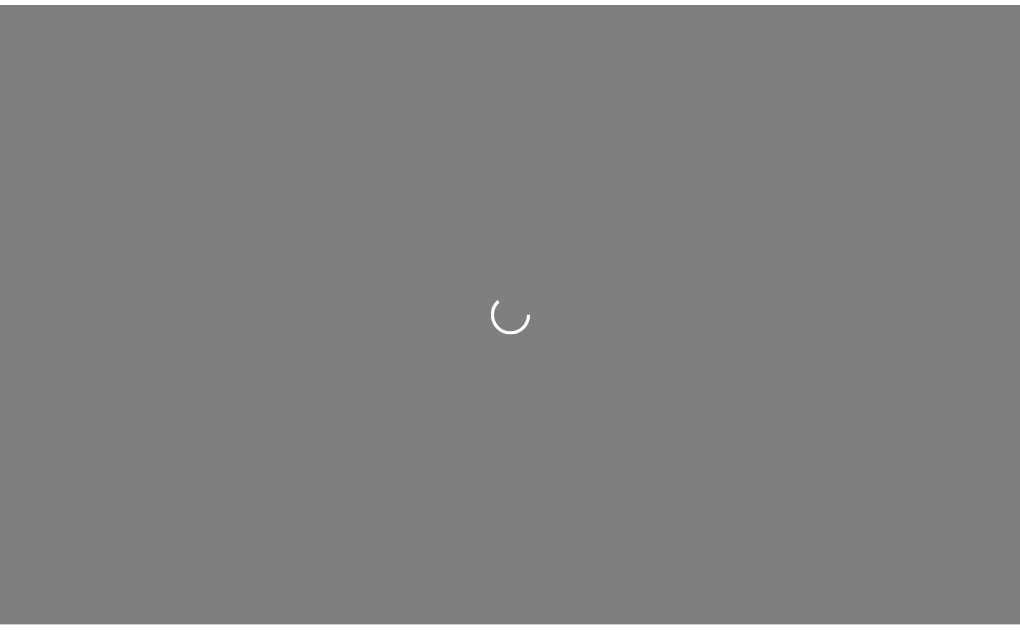 scroll, scrollTop: 0, scrollLeft: 0, axis: both 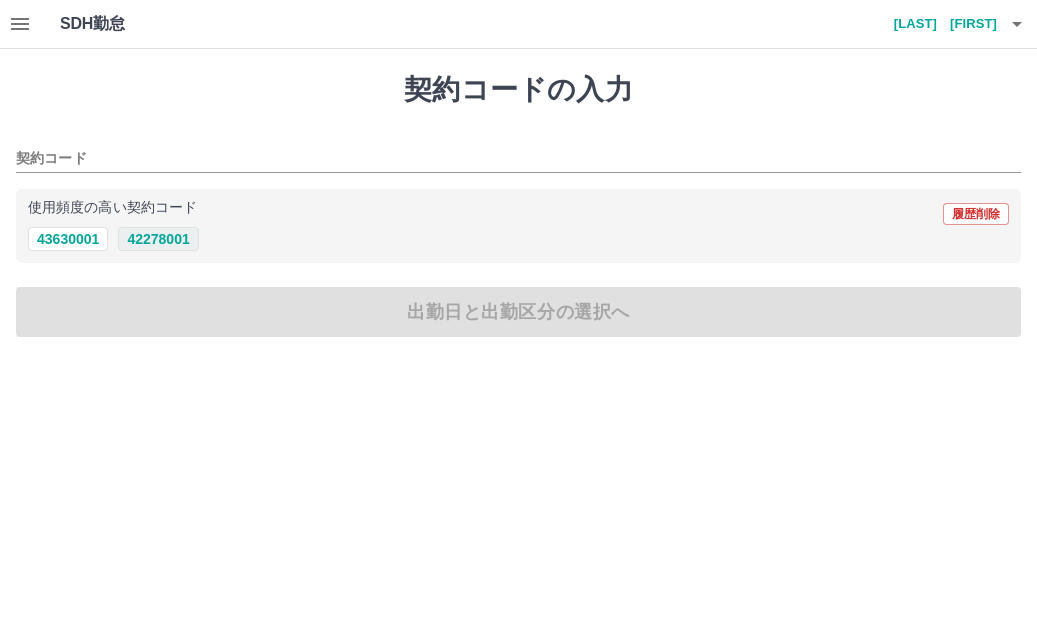 click on "42278001" at bounding box center (158, 239) 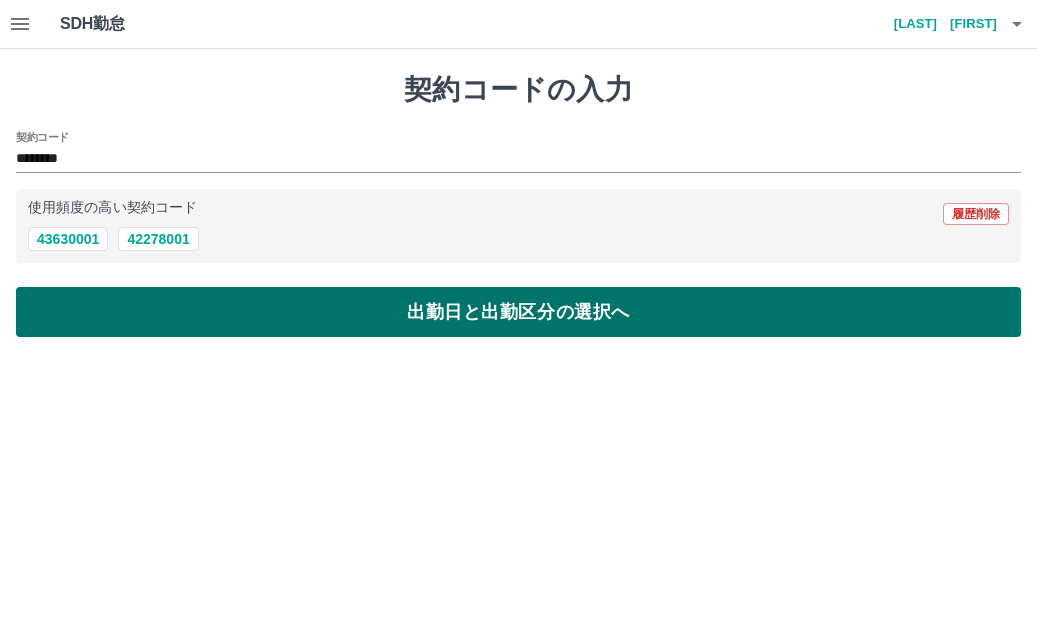 click on "出勤日と出勤区分の選択へ" at bounding box center (518, 312) 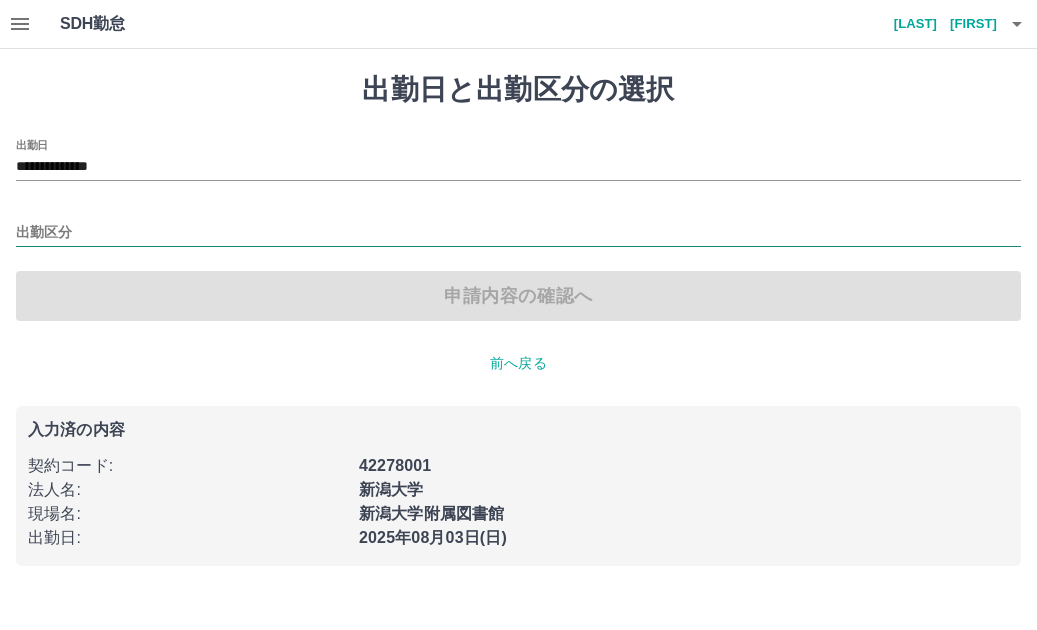 click on "出勤区分" at bounding box center (518, 233) 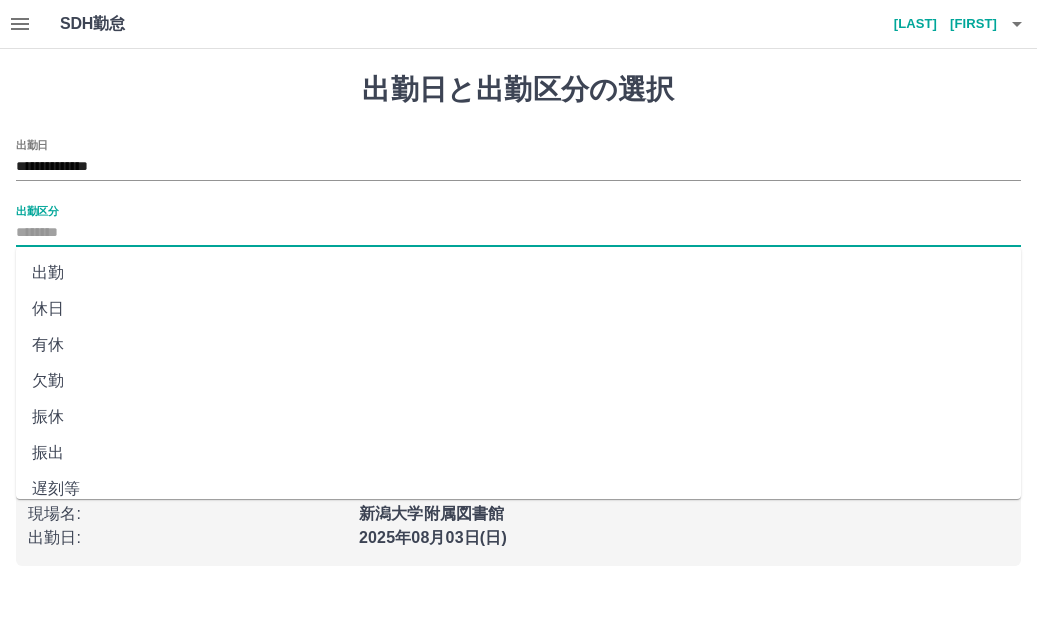 click on "出勤" at bounding box center [518, 273] 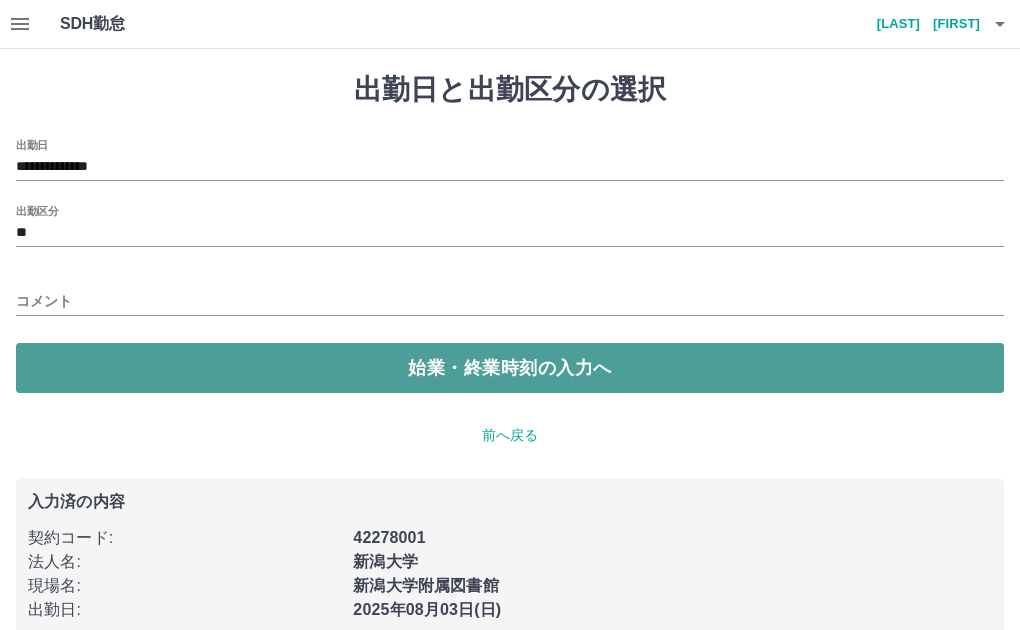 click on "始業・終業時刻の入力へ" at bounding box center (510, 368) 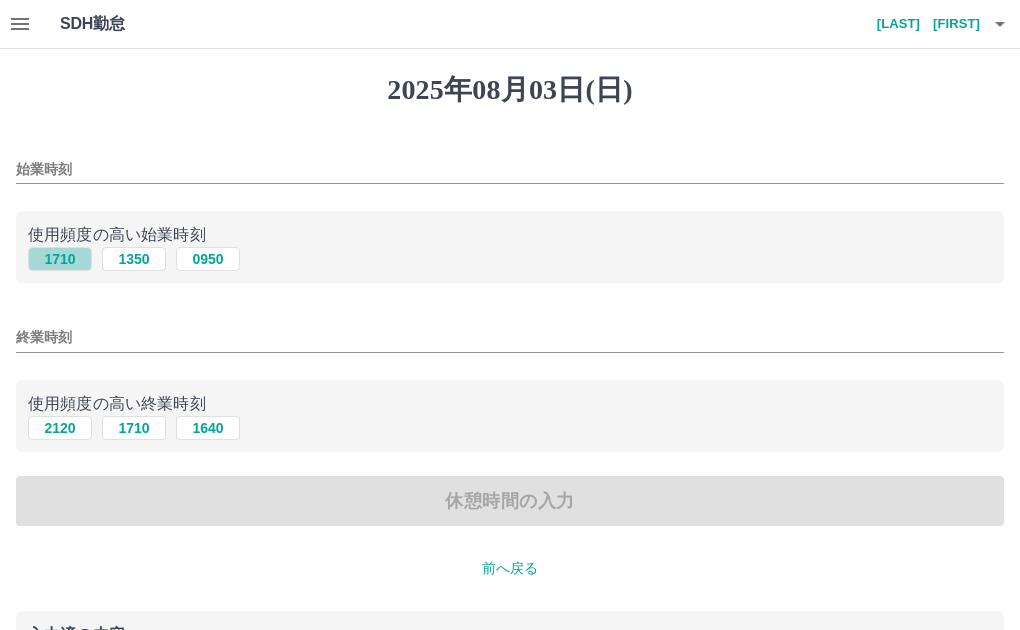 click on "1710" at bounding box center (60, 259) 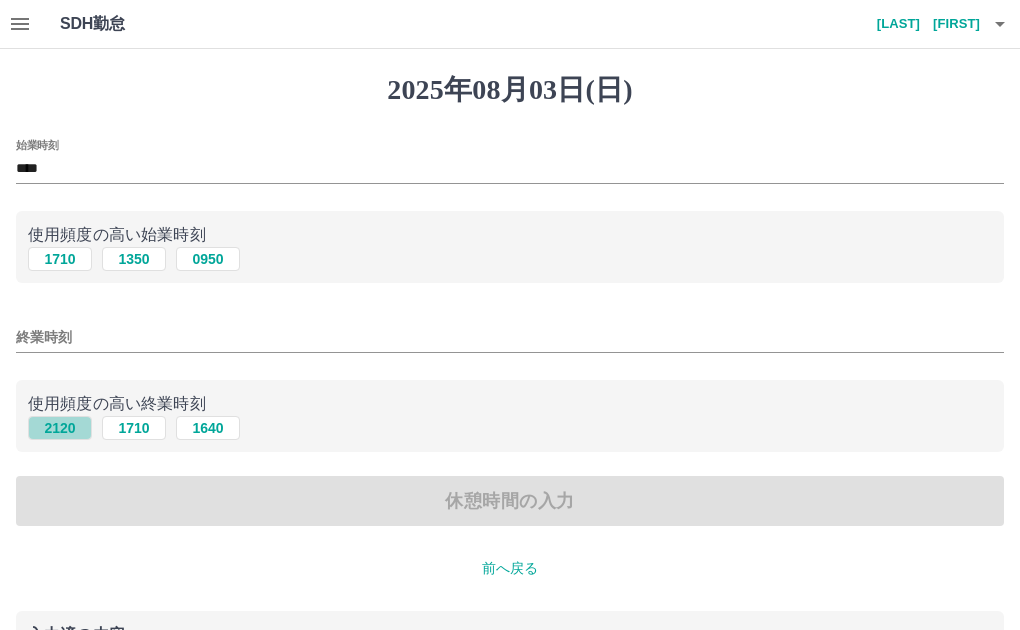 click on "2120" at bounding box center [60, 428] 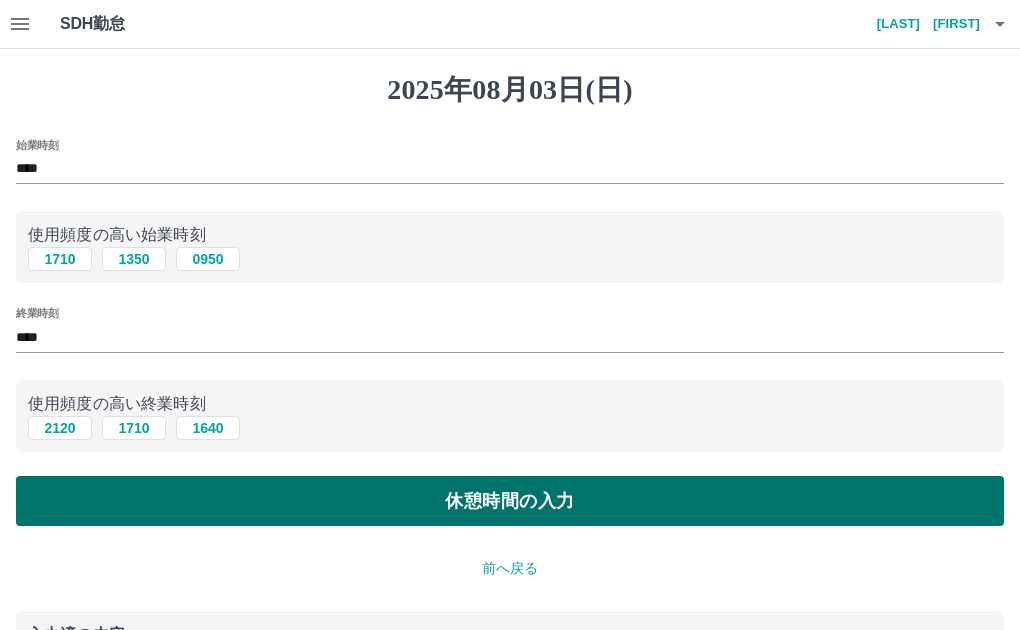 click on "休憩時間の入力" at bounding box center (510, 501) 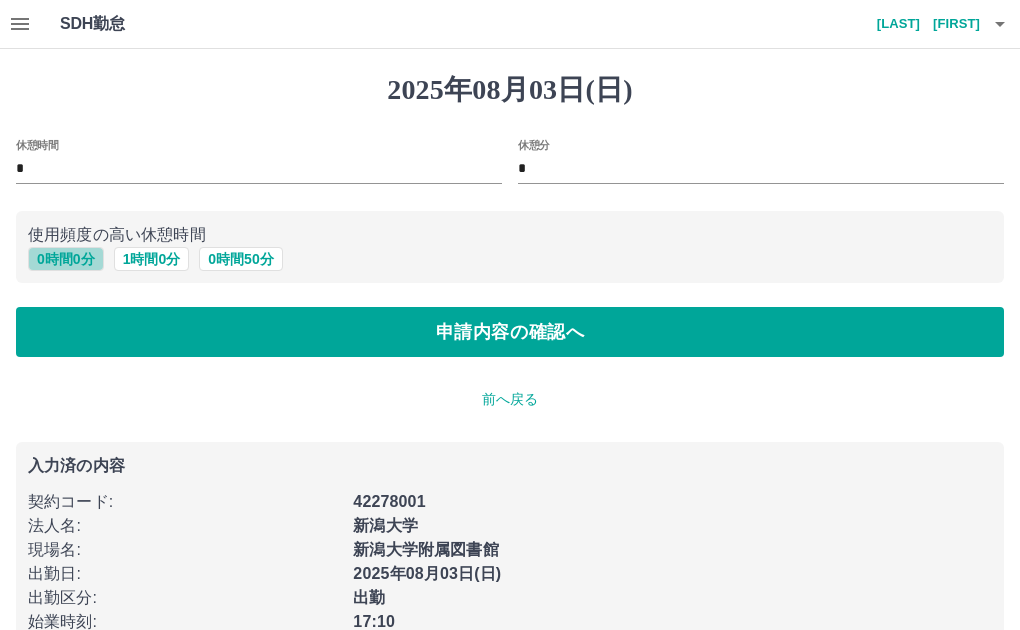 click on "0 時間 0 分" at bounding box center (66, 259) 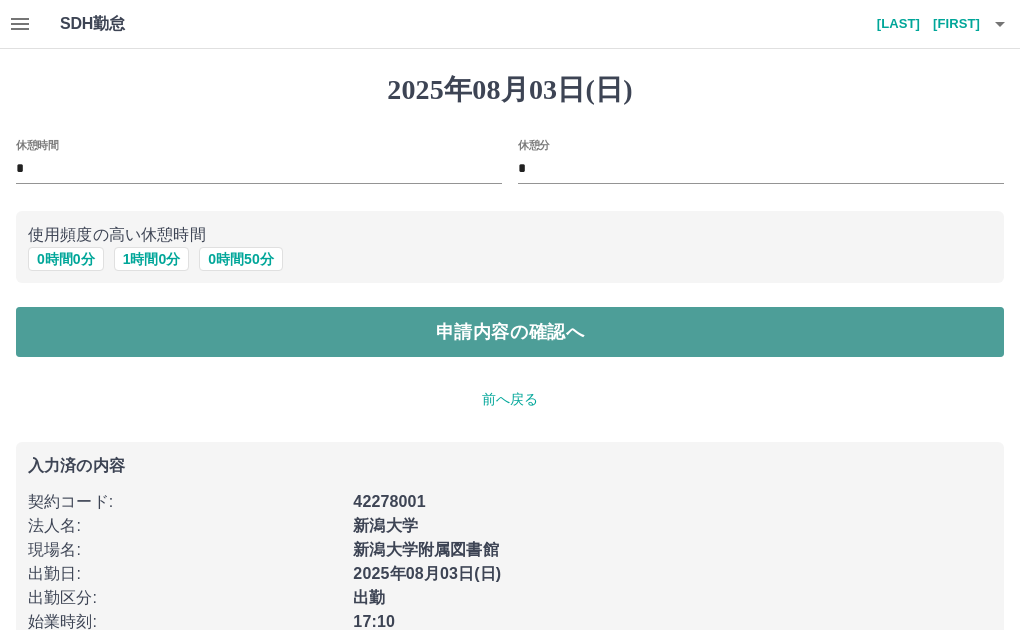click on "申請内容の確認へ" at bounding box center [510, 332] 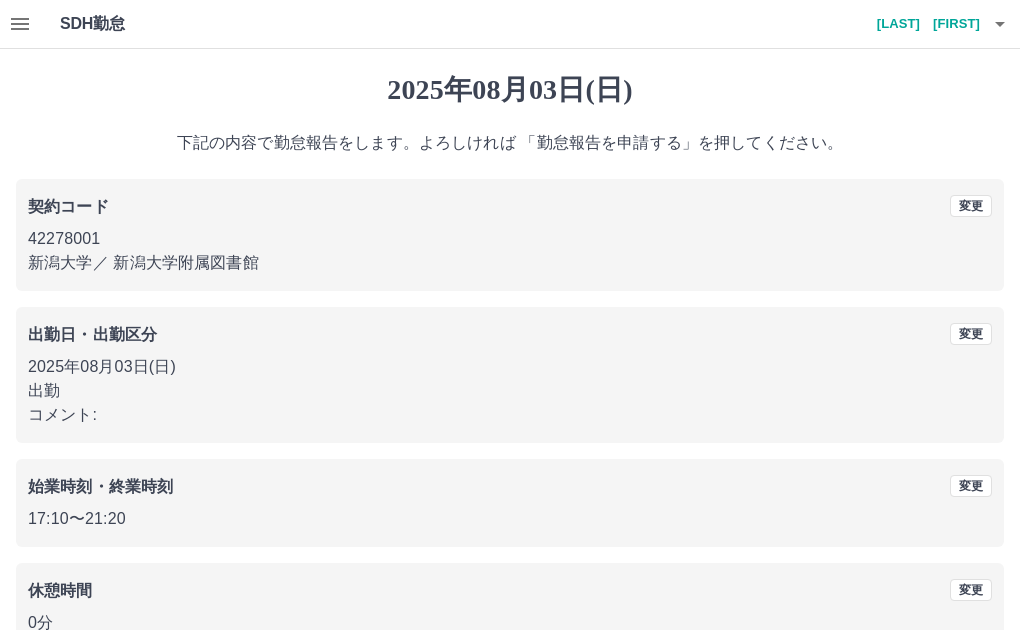 scroll, scrollTop: 100, scrollLeft: 0, axis: vertical 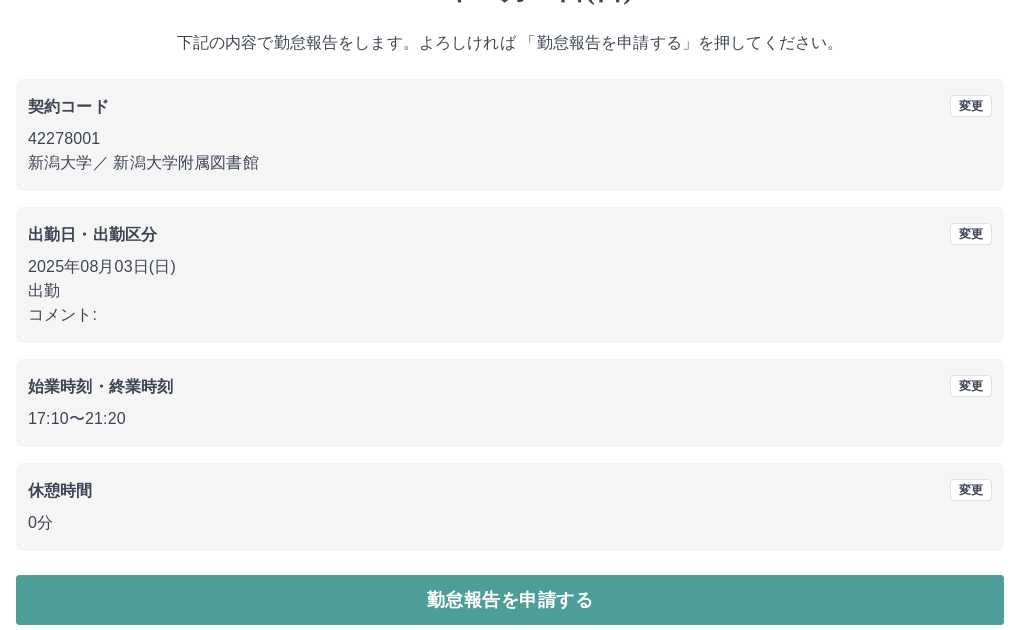 click on "勤怠報告を申請する" at bounding box center (510, 600) 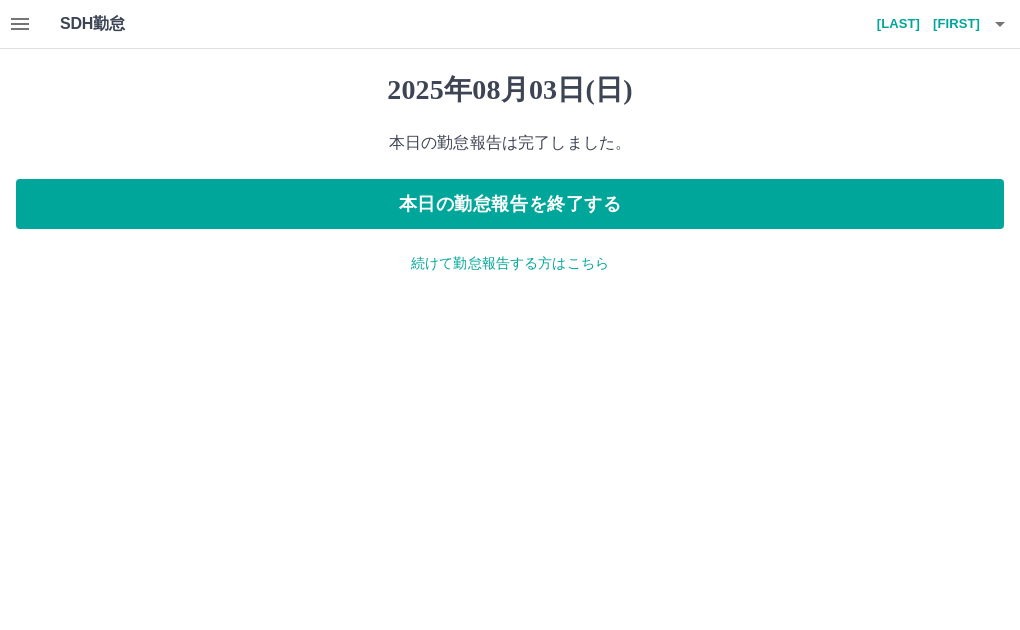 scroll, scrollTop: 0, scrollLeft: 0, axis: both 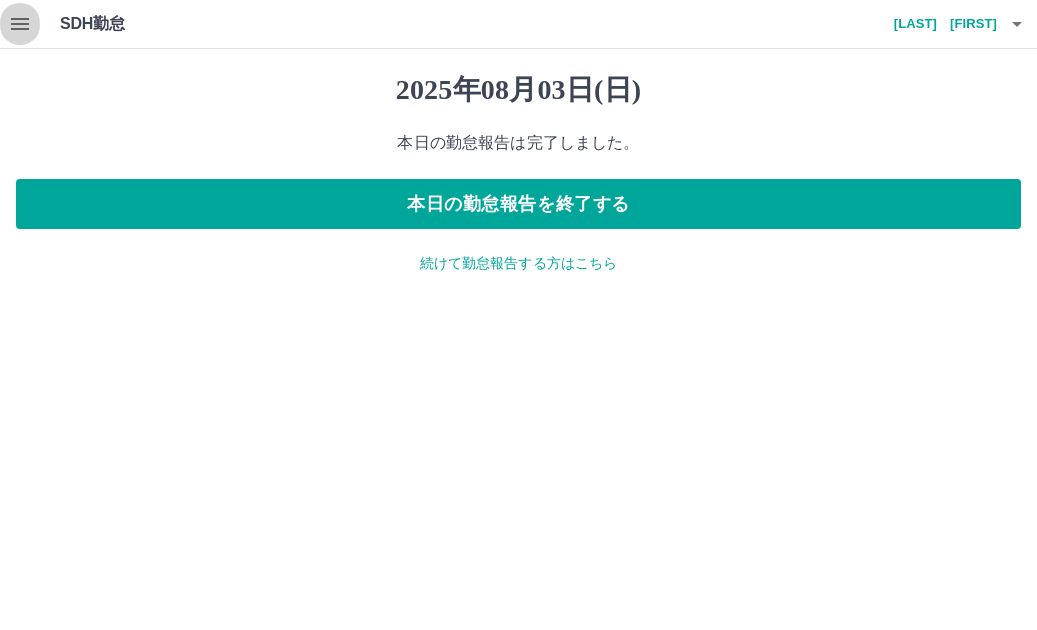 click at bounding box center [20, 24] 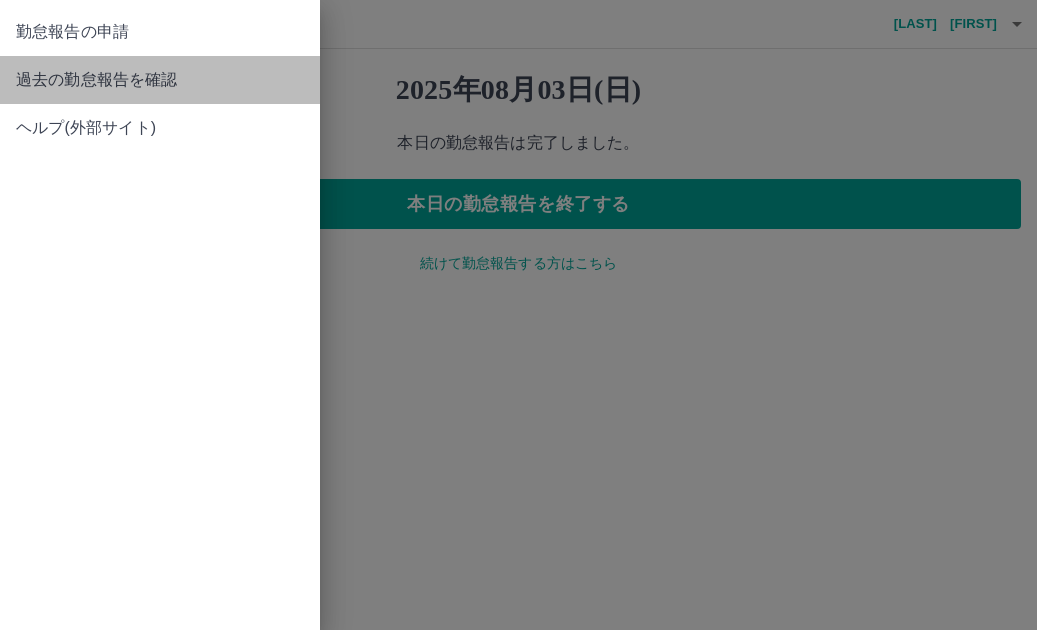 click on "過去の勤怠報告を確認" at bounding box center (160, 80) 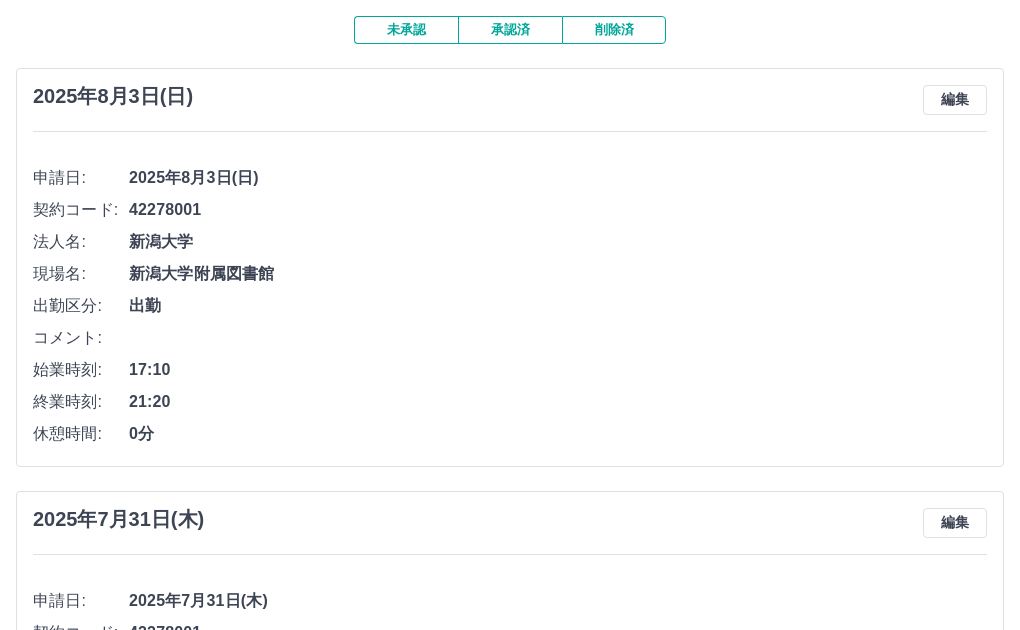 scroll, scrollTop: 100, scrollLeft: 0, axis: vertical 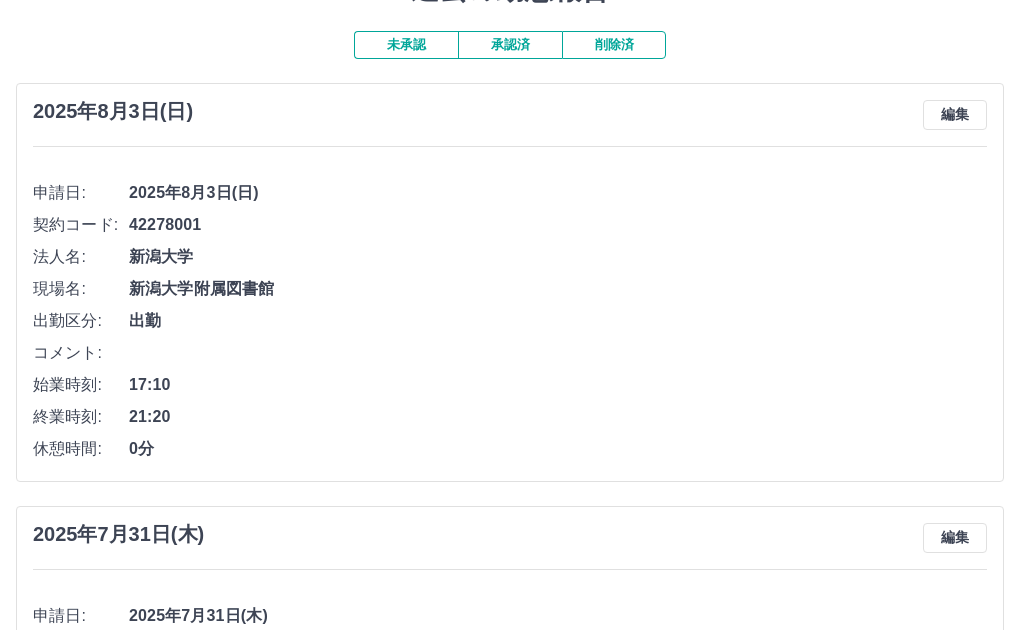 click on "承認済" at bounding box center [510, 45] 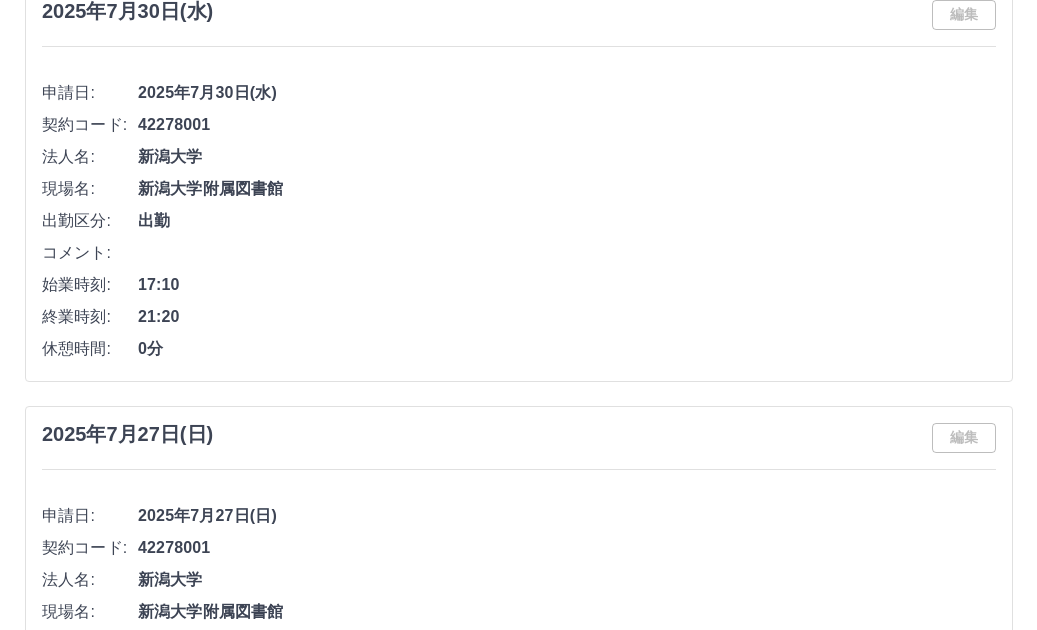 scroll, scrollTop: 0, scrollLeft: 0, axis: both 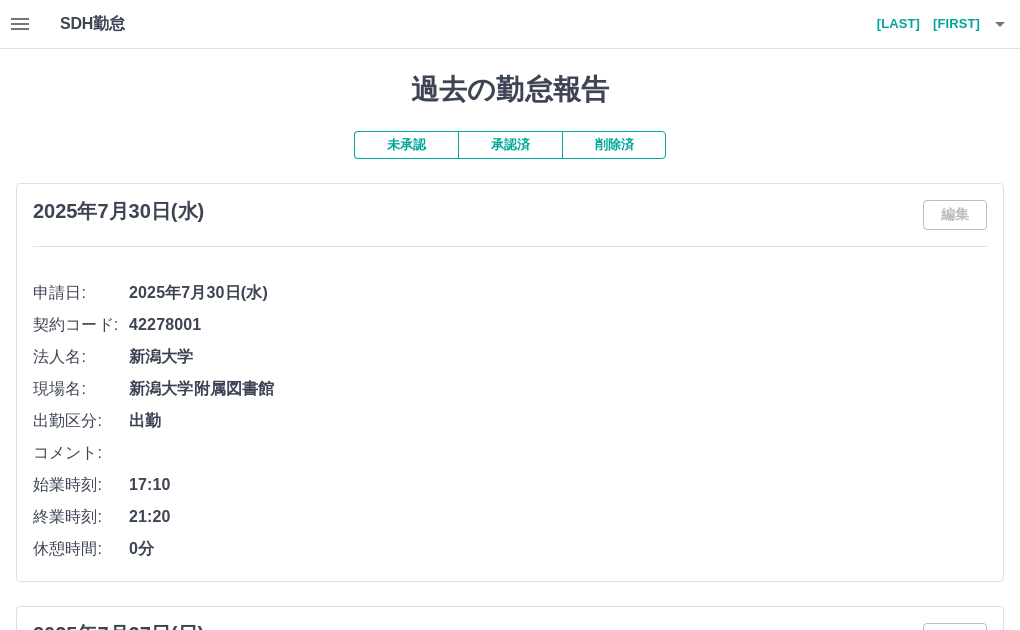 click 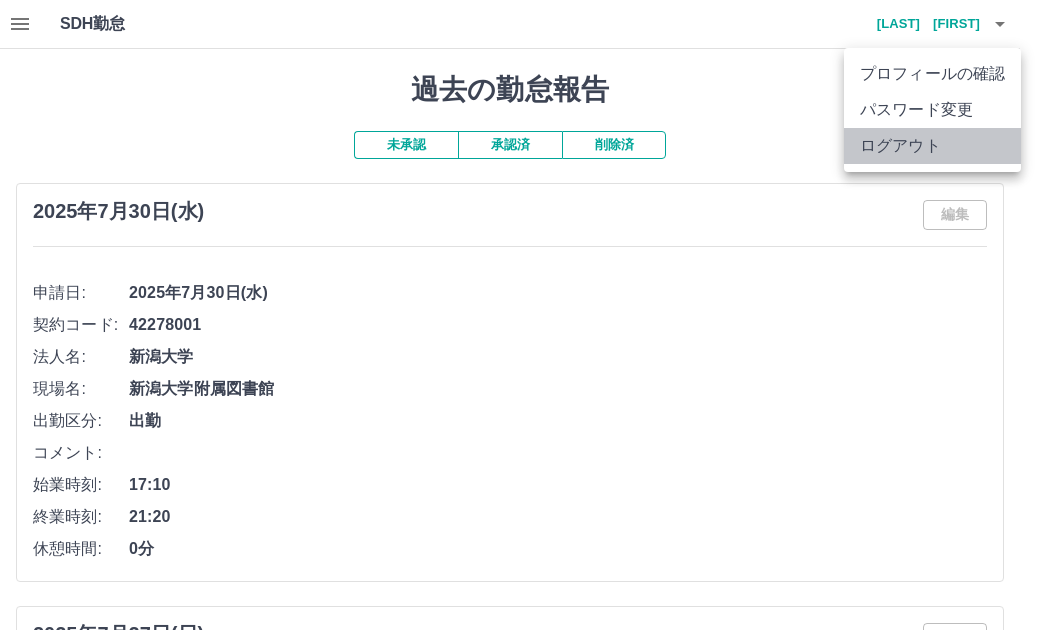 click on "ログアウト" at bounding box center (932, 146) 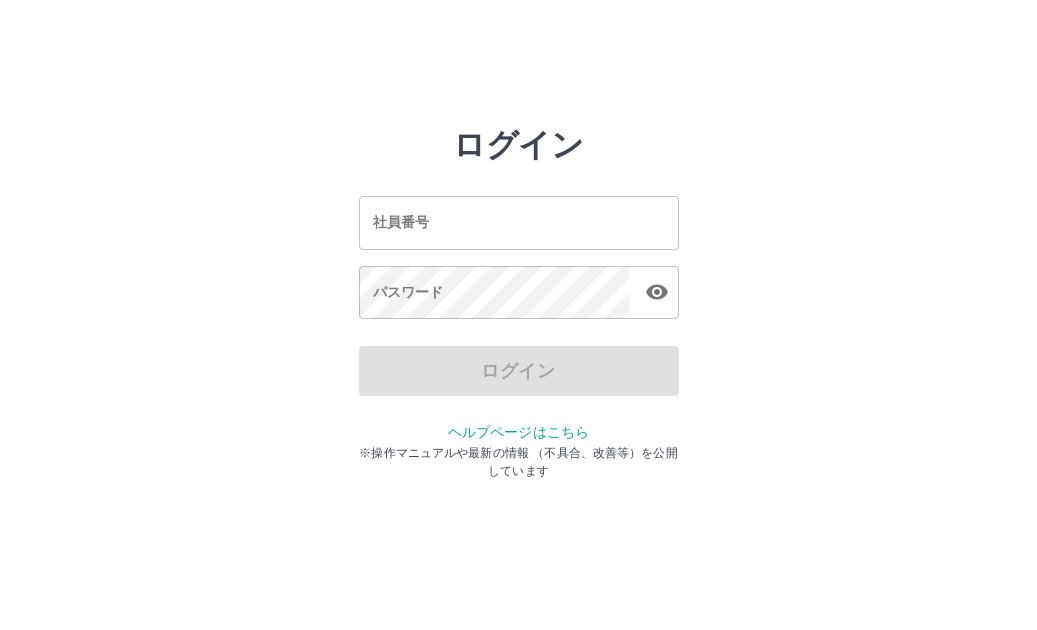 scroll, scrollTop: 0, scrollLeft: 0, axis: both 